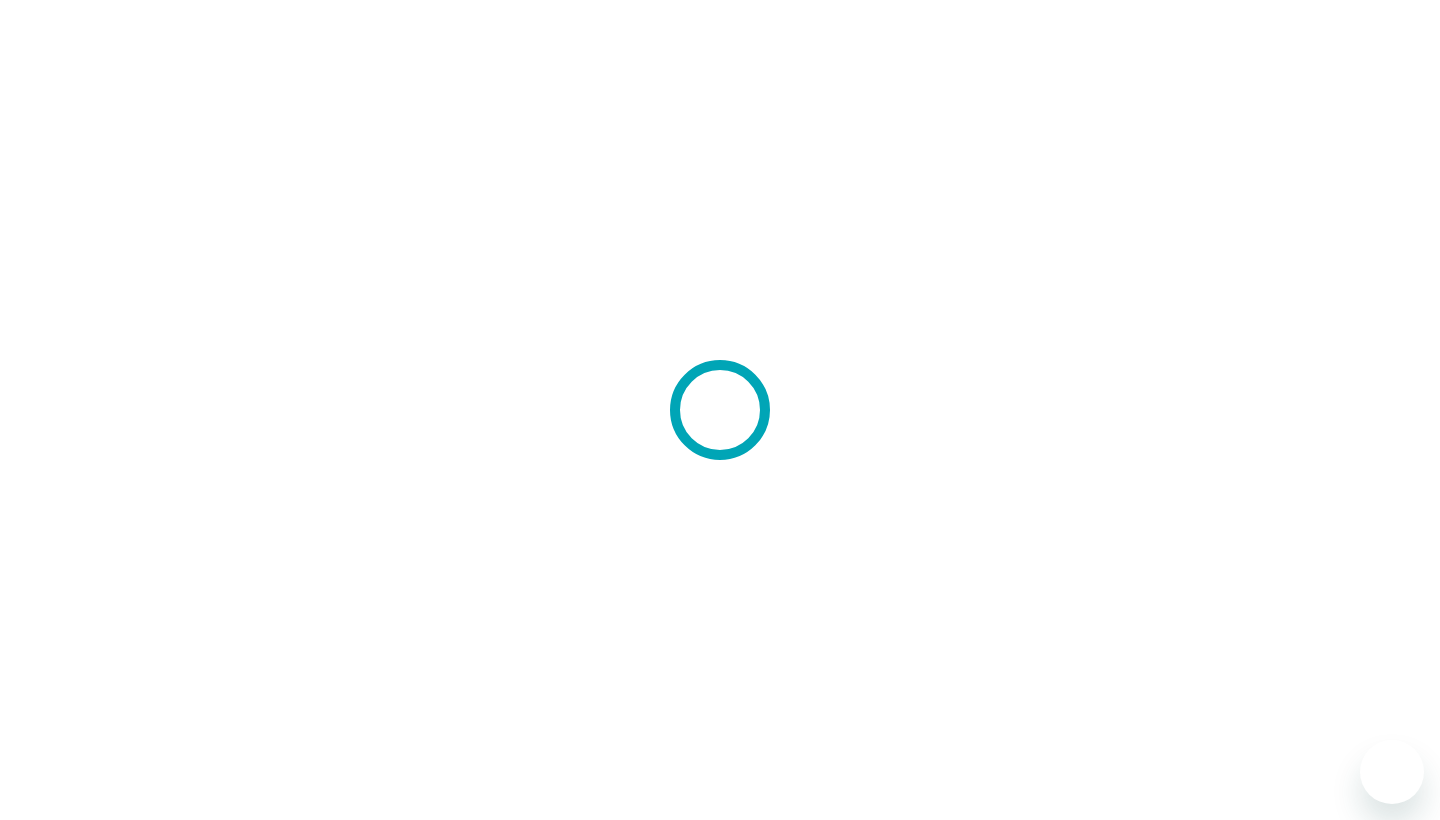 scroll, scrollTop: 0, scrollLeft: 0, axis: both 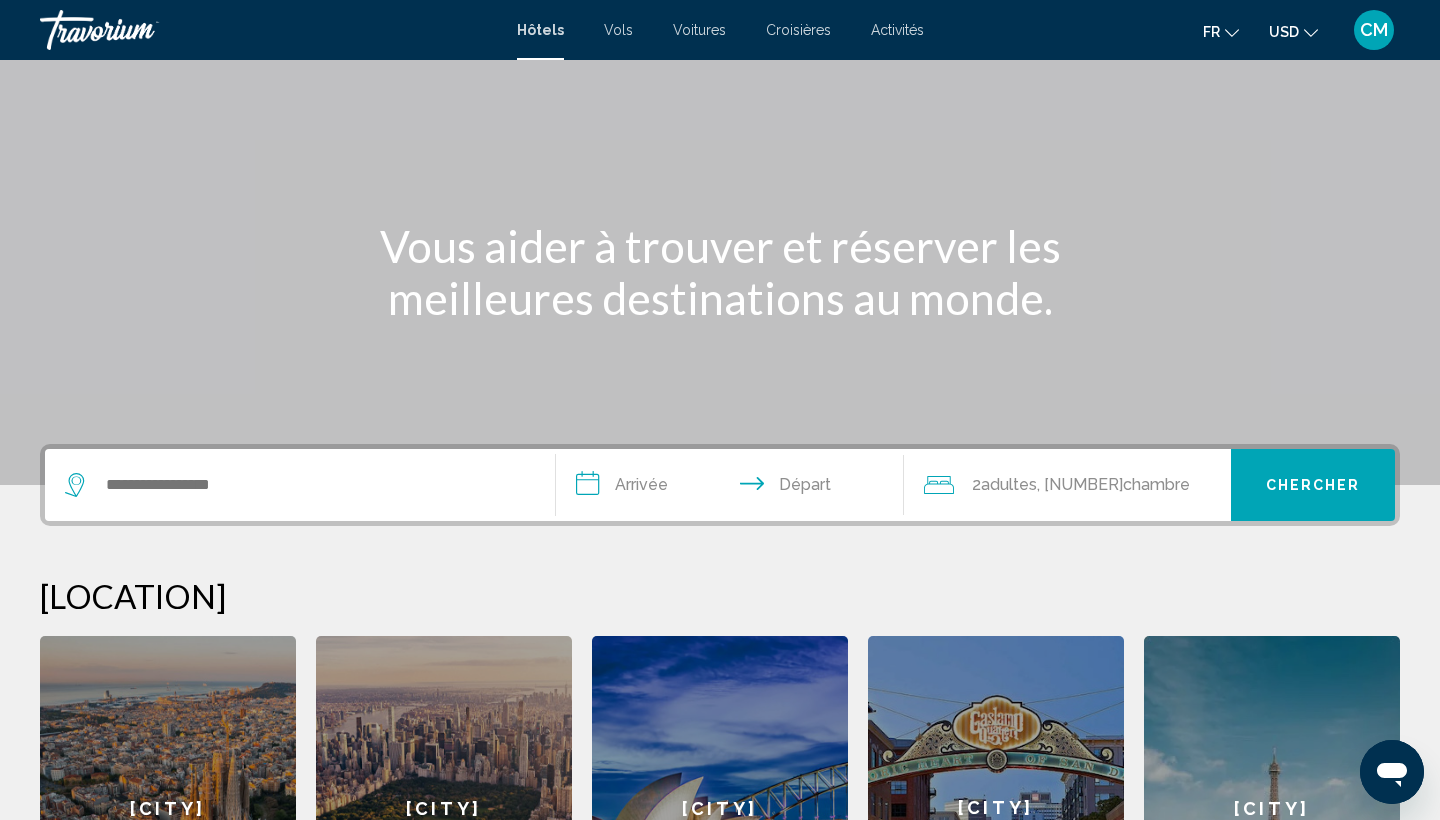 click at bounding box center [300, 485] 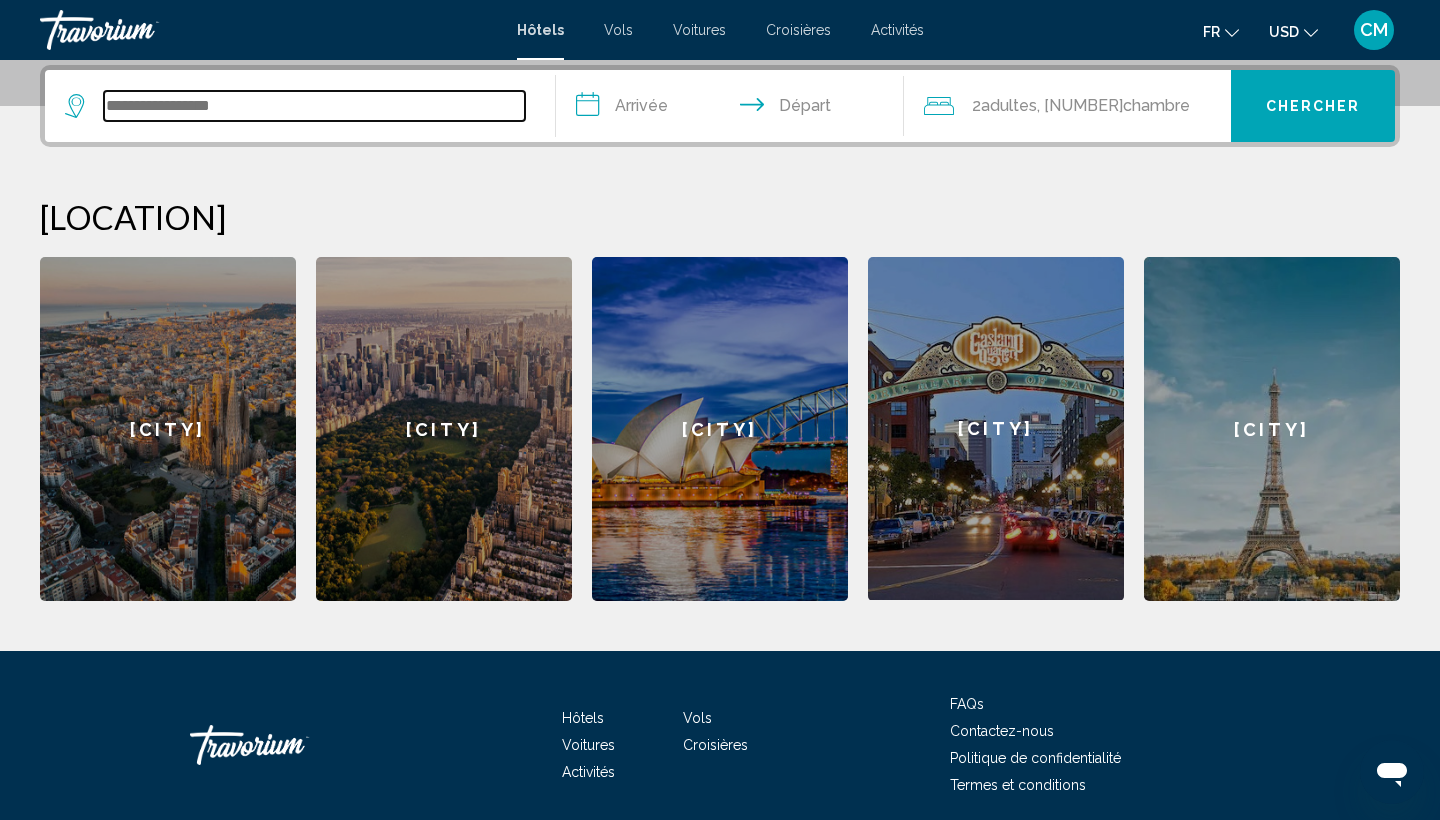 click at bounding box center (314, 106) 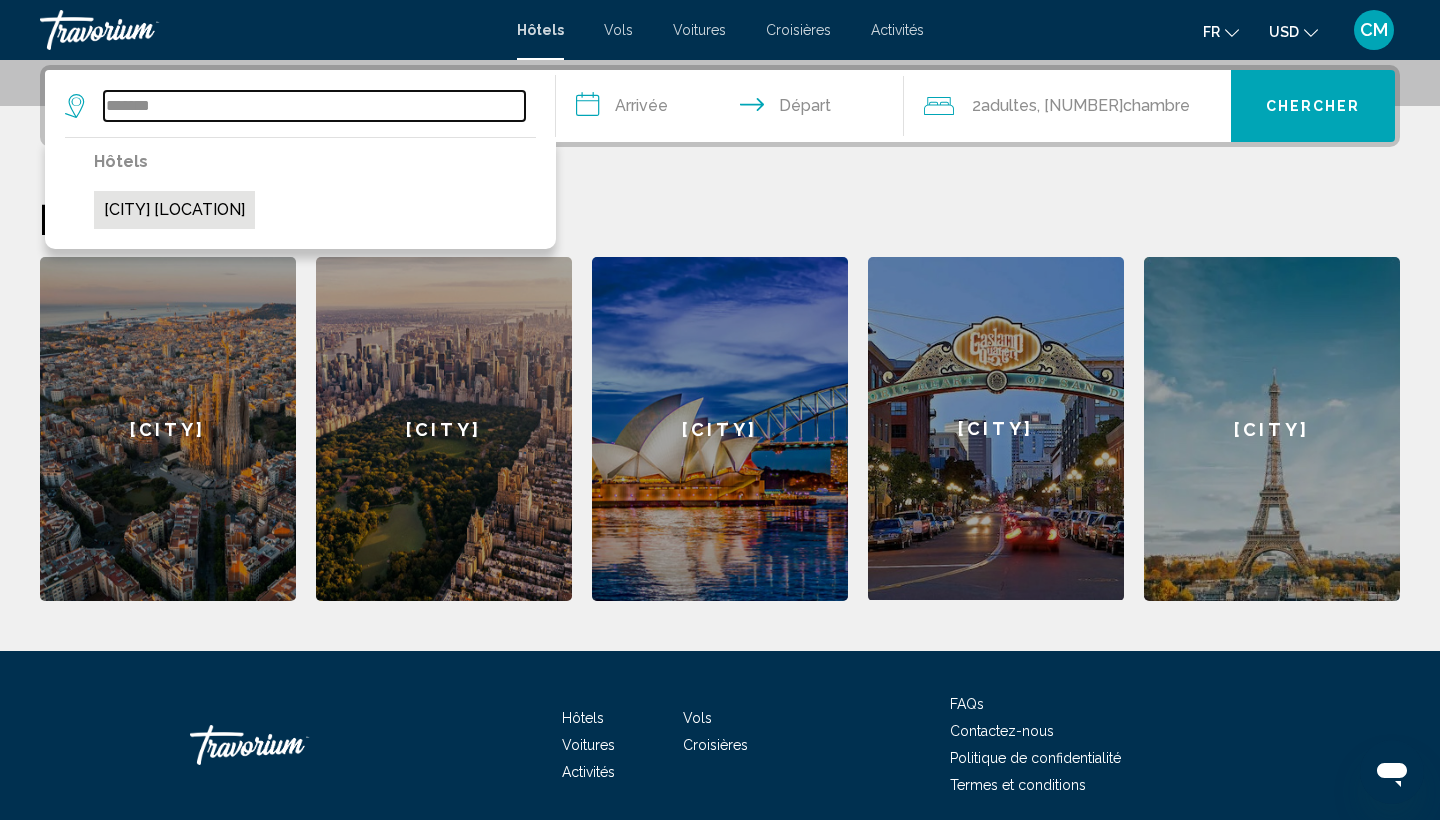 type on "*******" 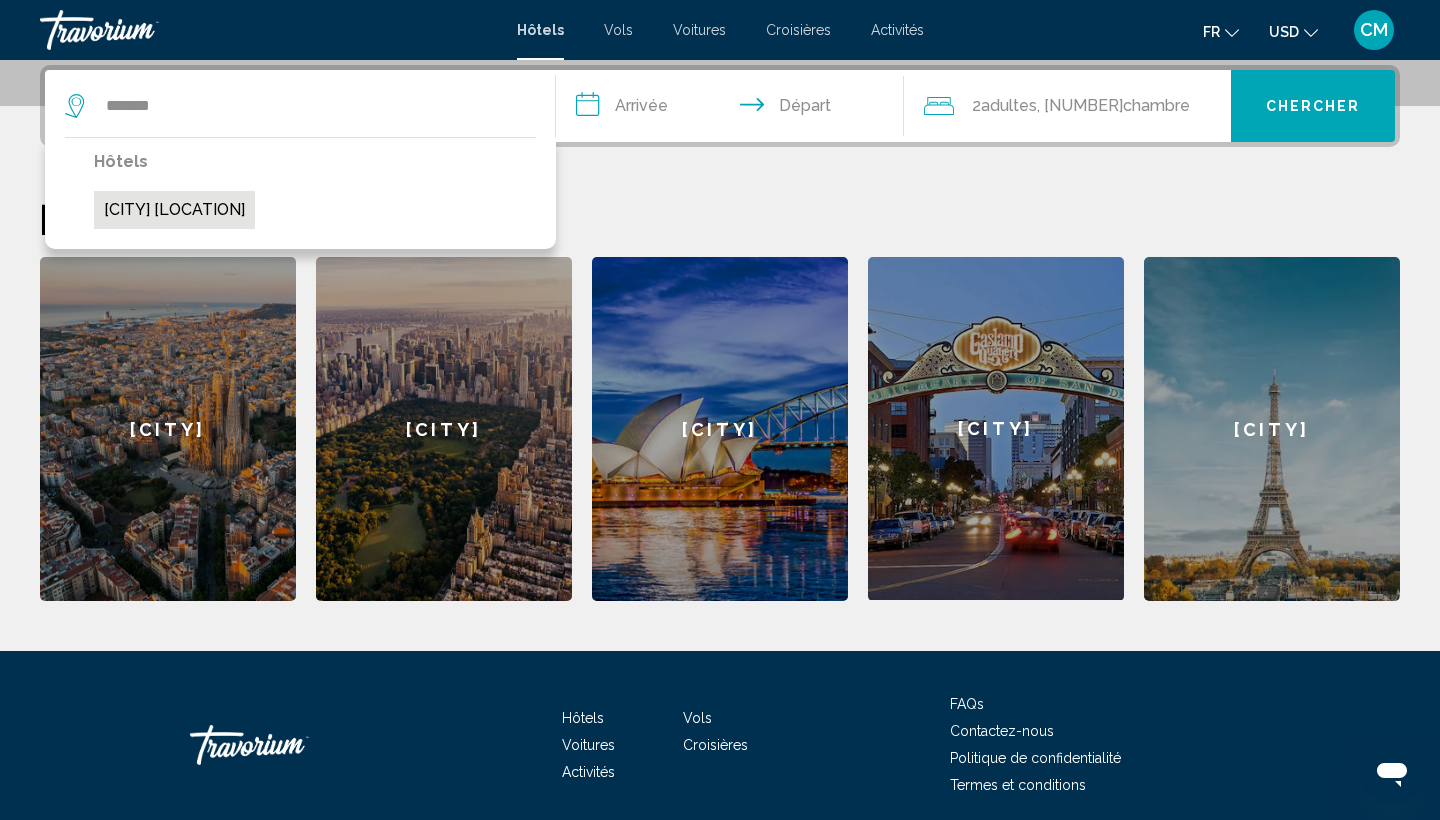 click on "[CITY] [LOCATION]" at bounding box center (174, 210) 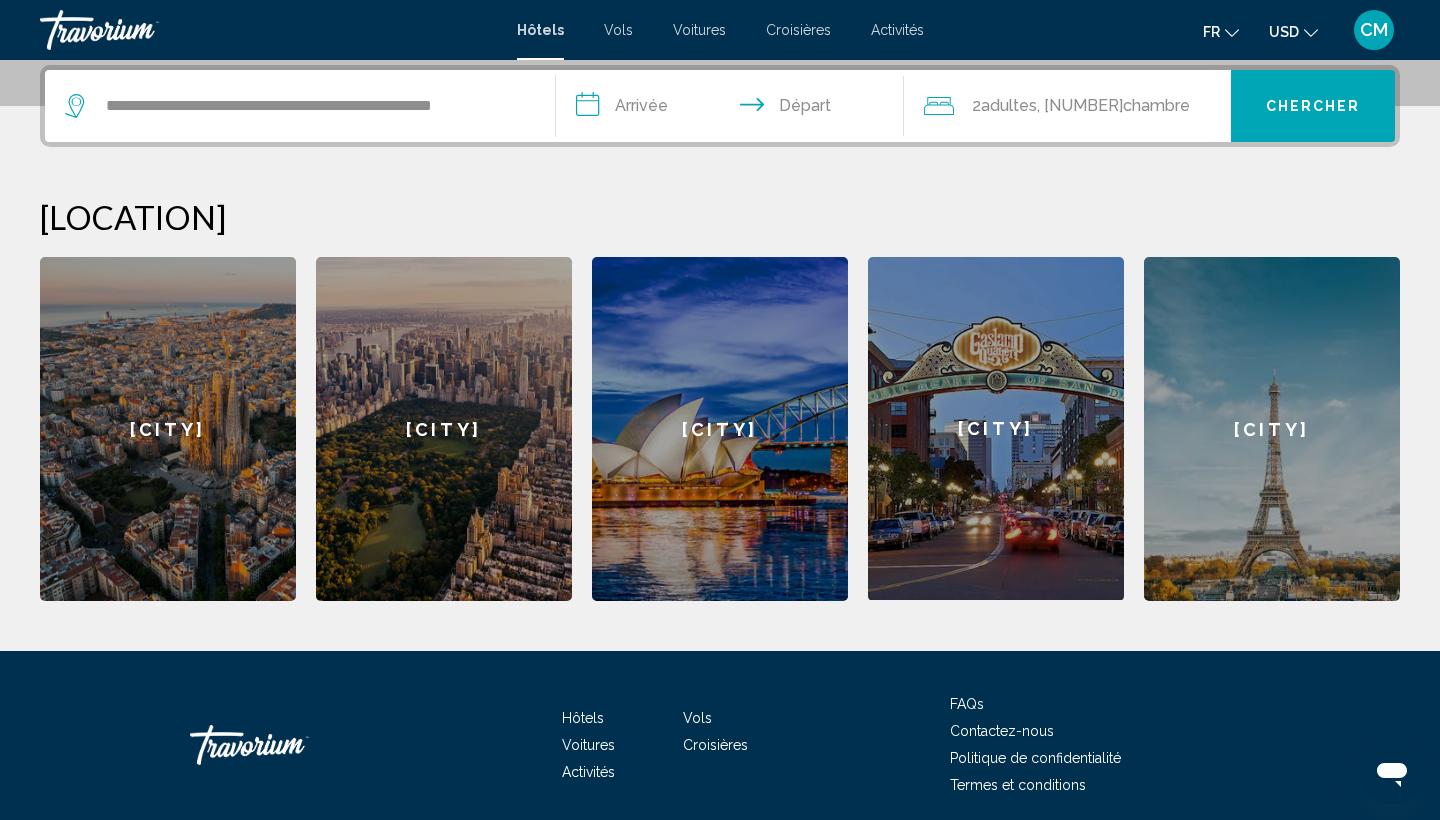 click on "**********" at bounding box center (734, 109) 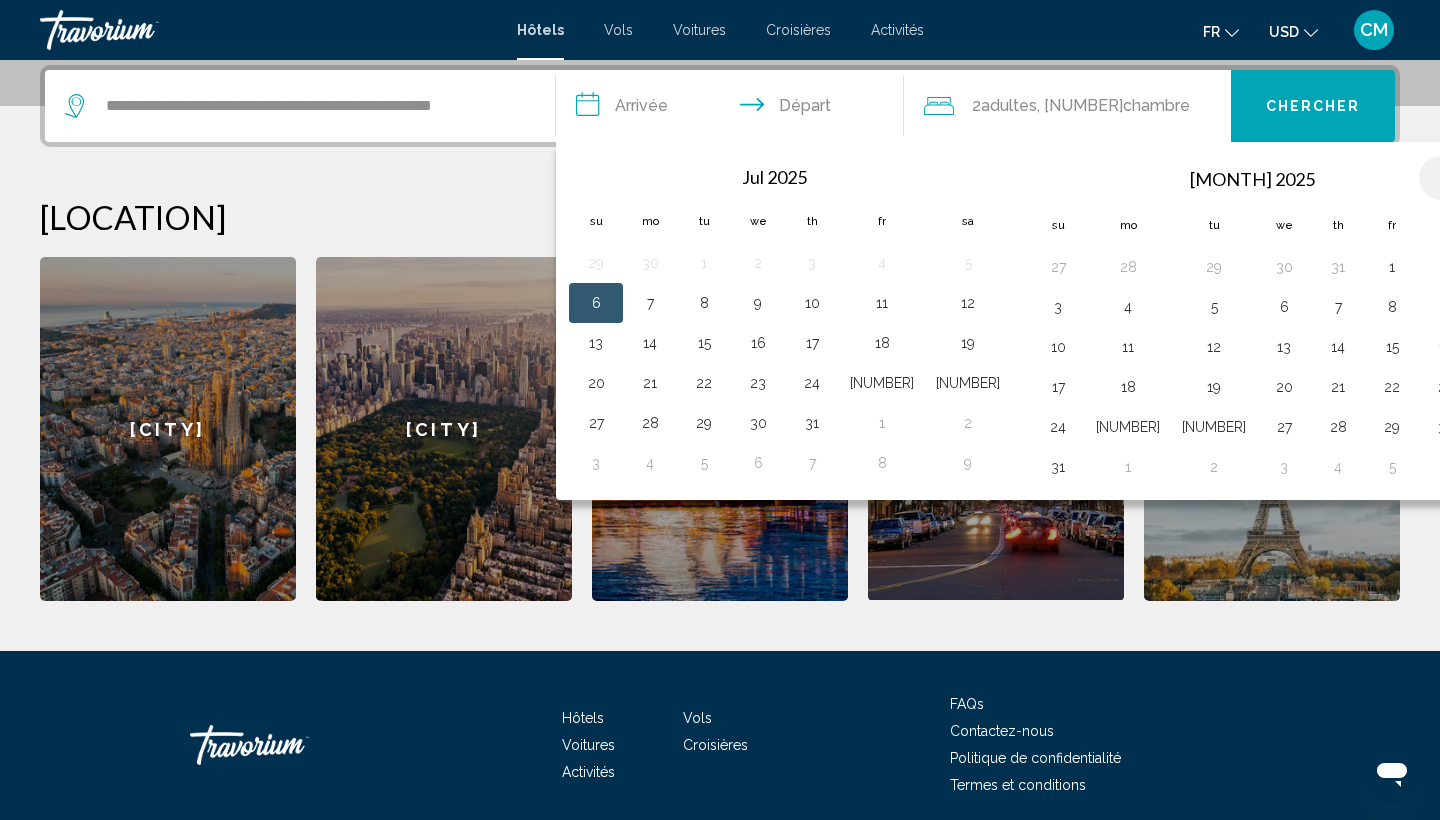 click at bounding box center (1446, 178) 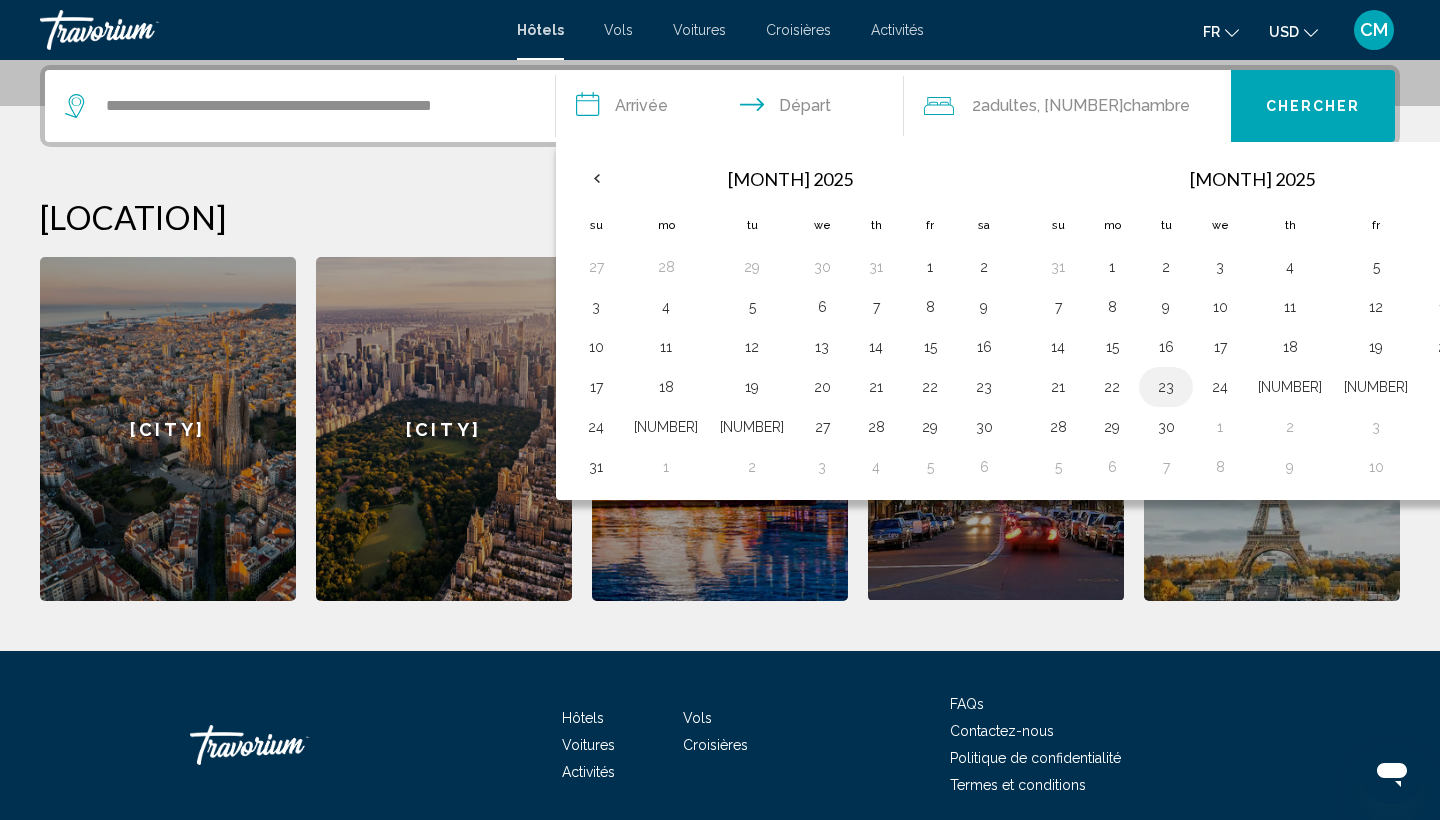click on "23" at bounding box center [1166, 387] 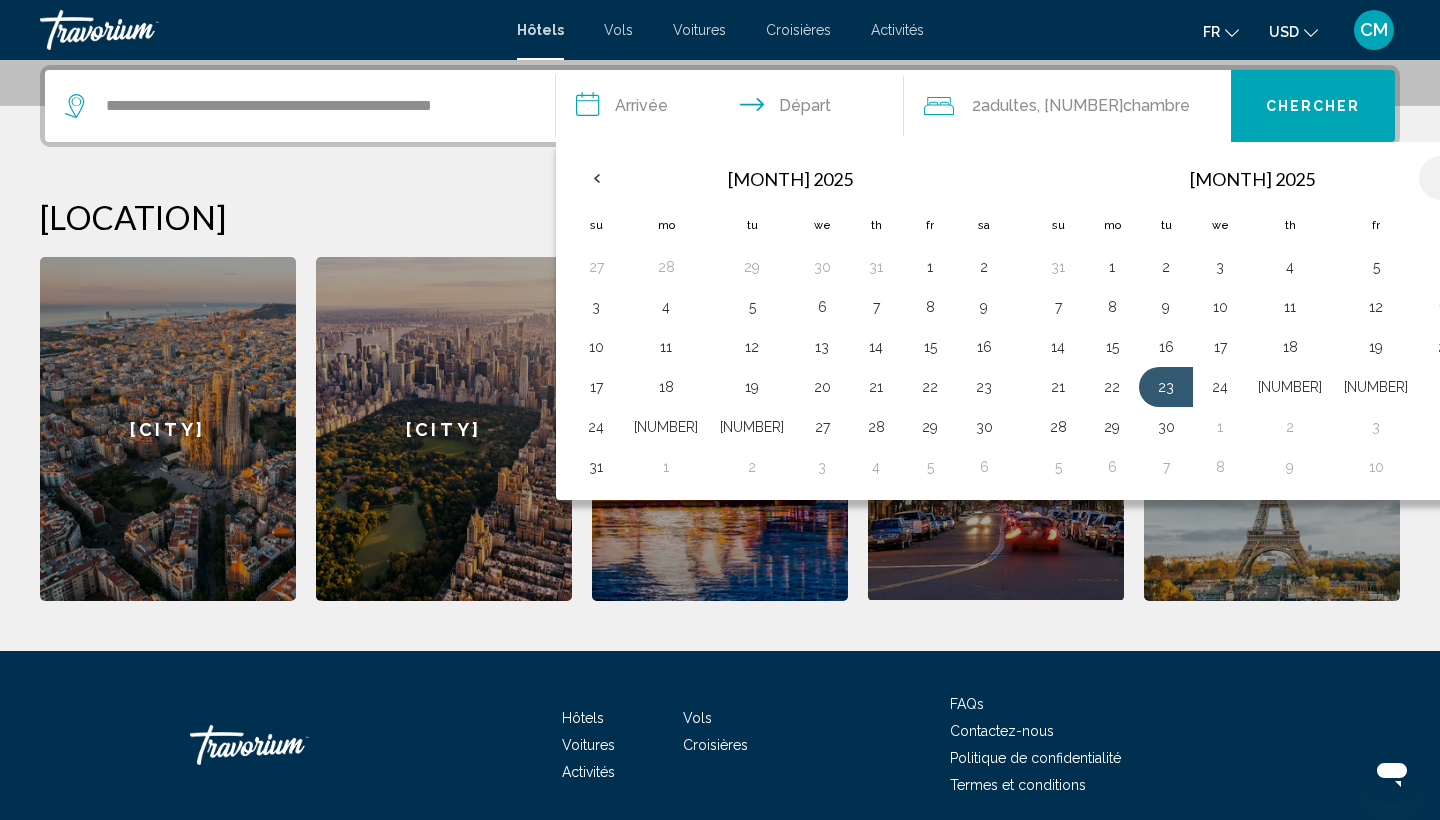 click at bounding box center [1446, 178] 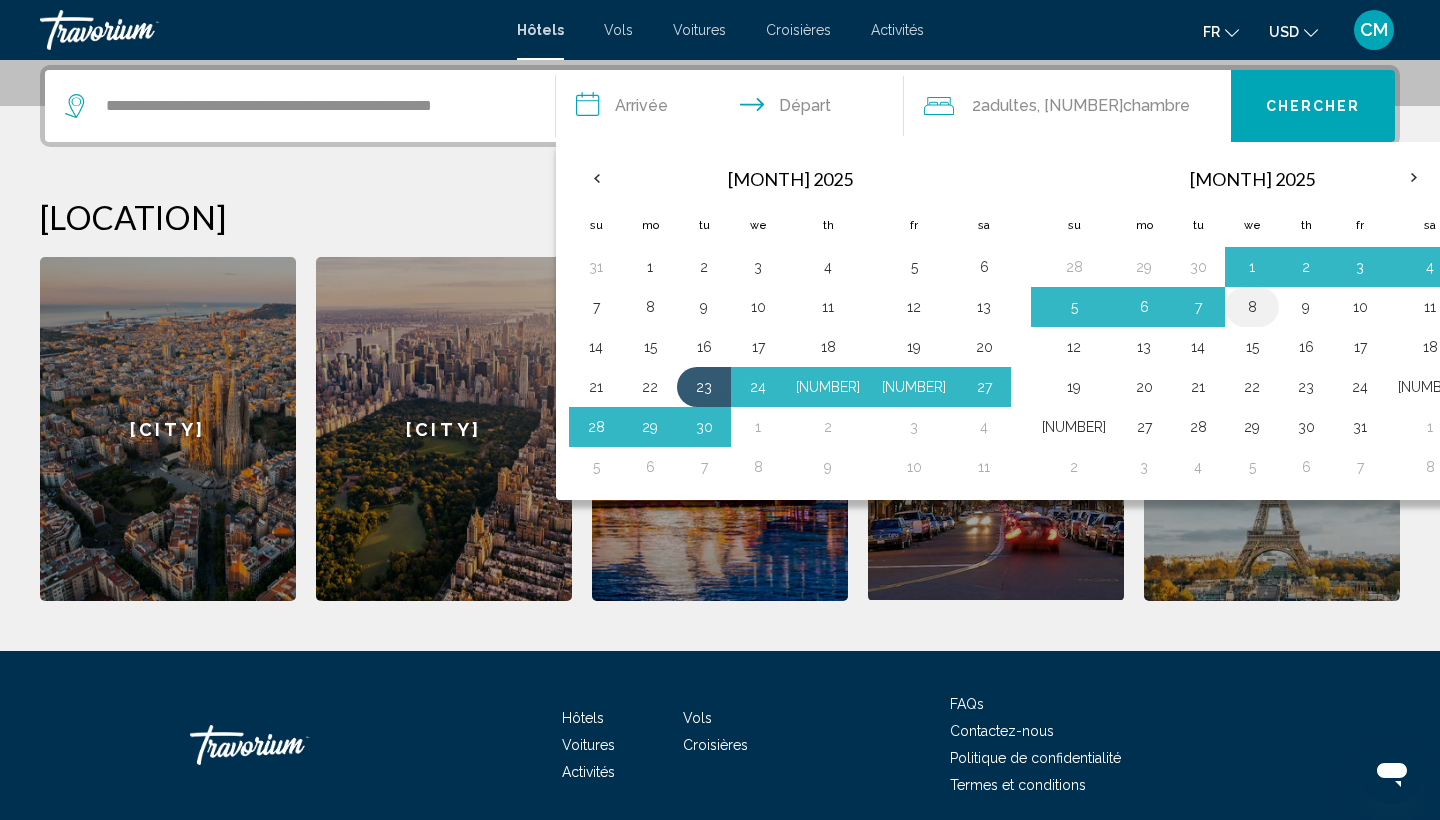 click on "8" at bounding box center (1252, 307) 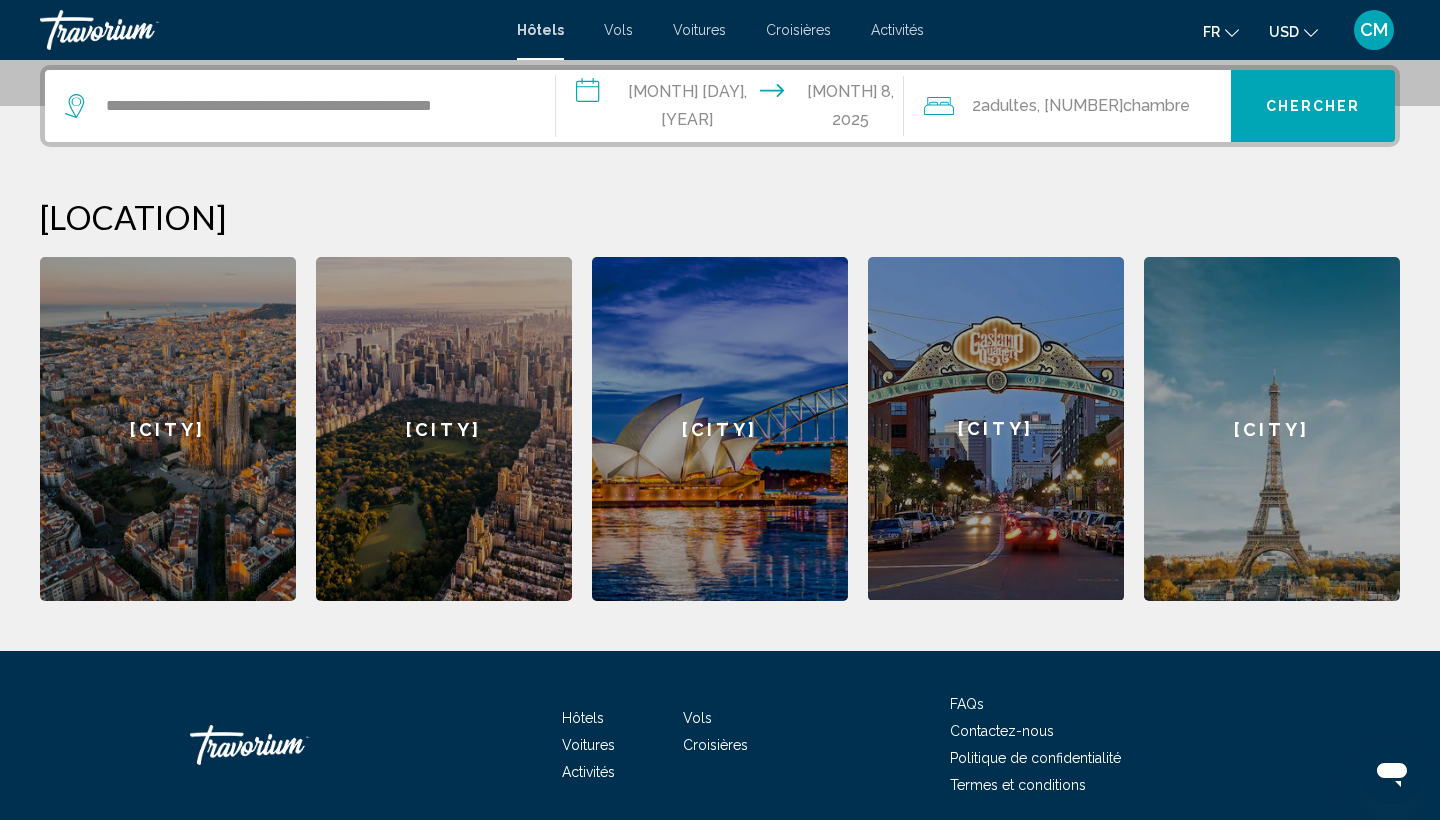 click on "Chercher" at bounding box center (1313, 106) 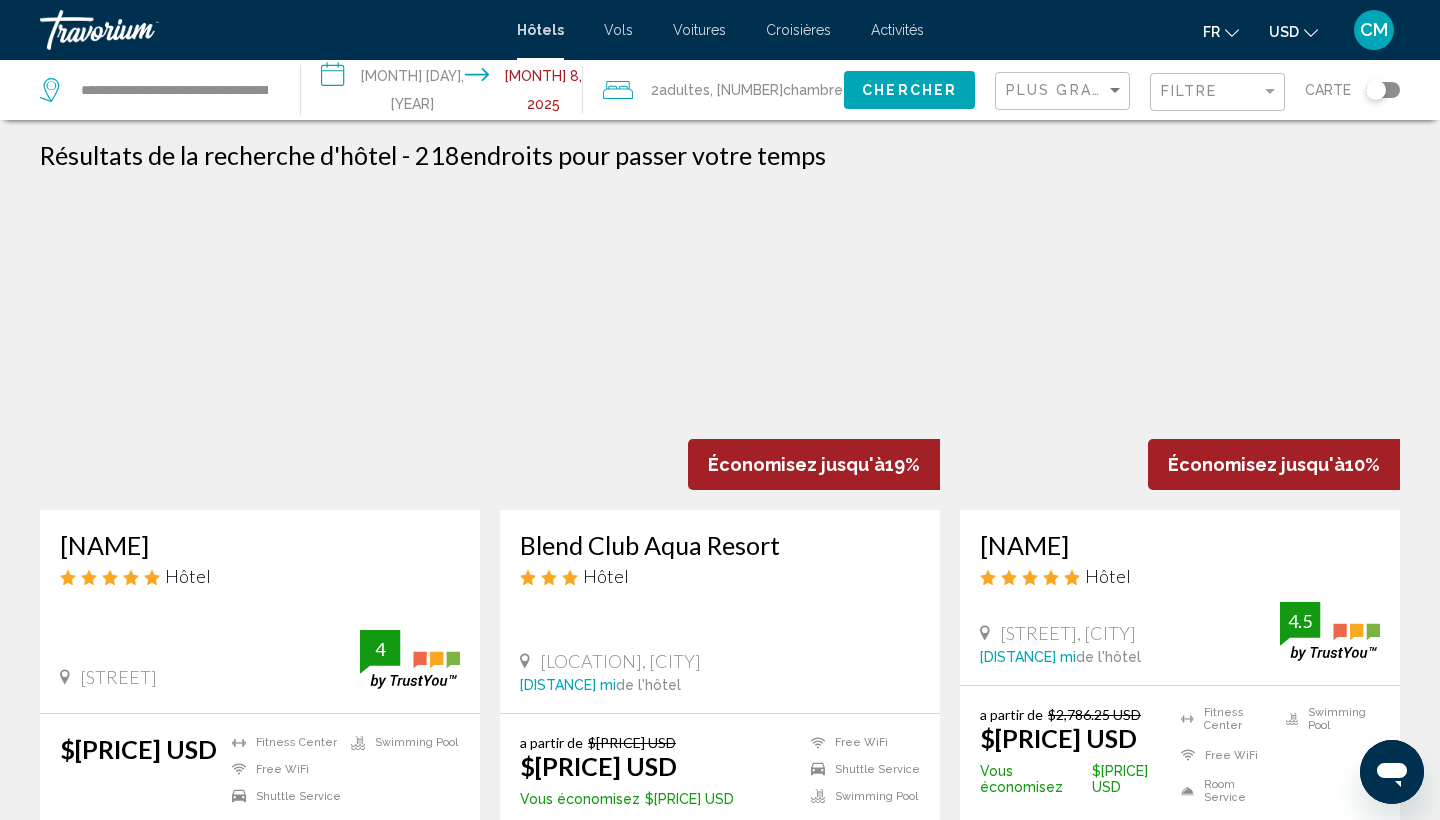 scroll, scrollTop: 0, scrollLeft: 0, axis: both 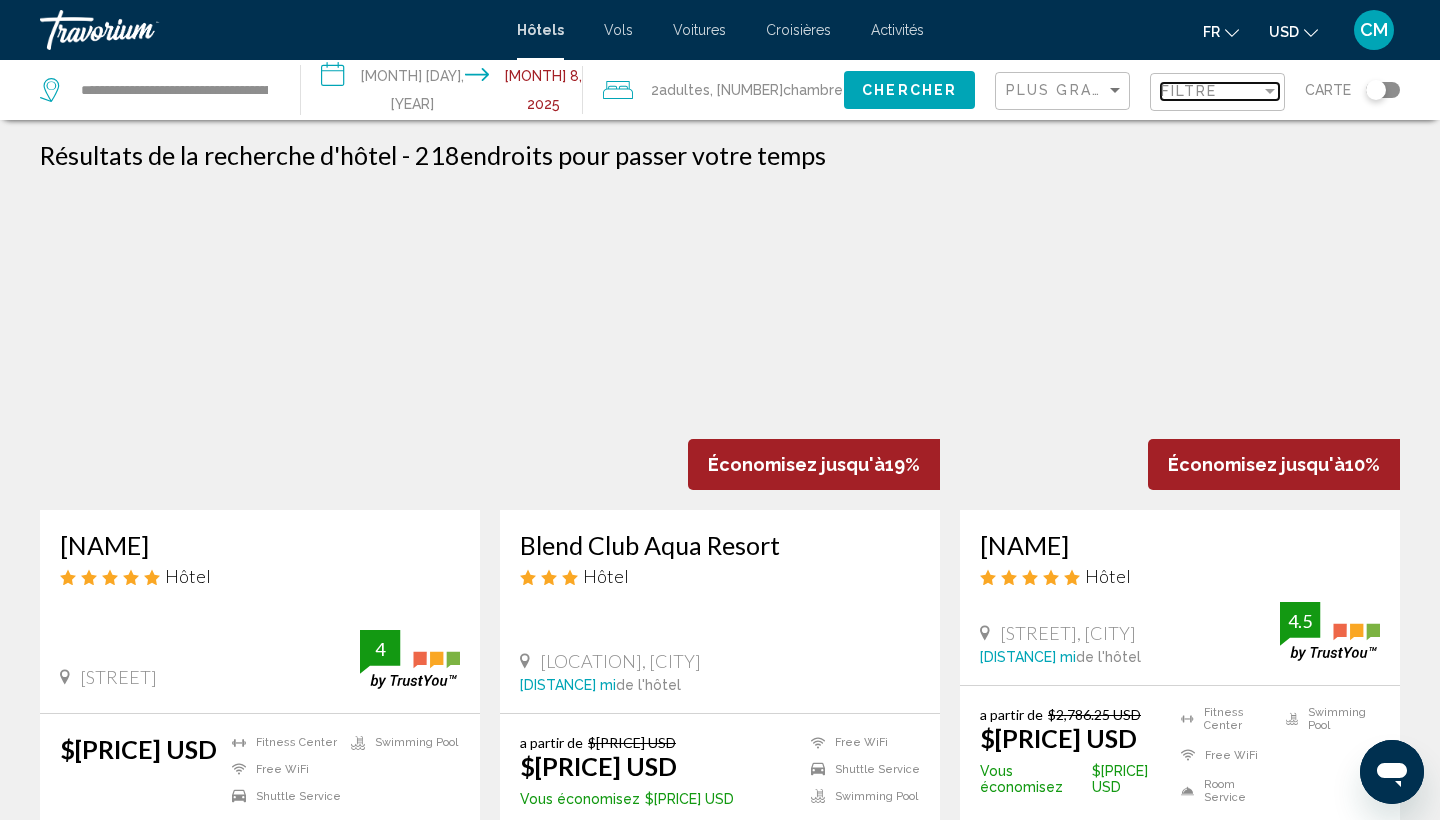 click on "Filtre" at bounding box center [1211, 91] 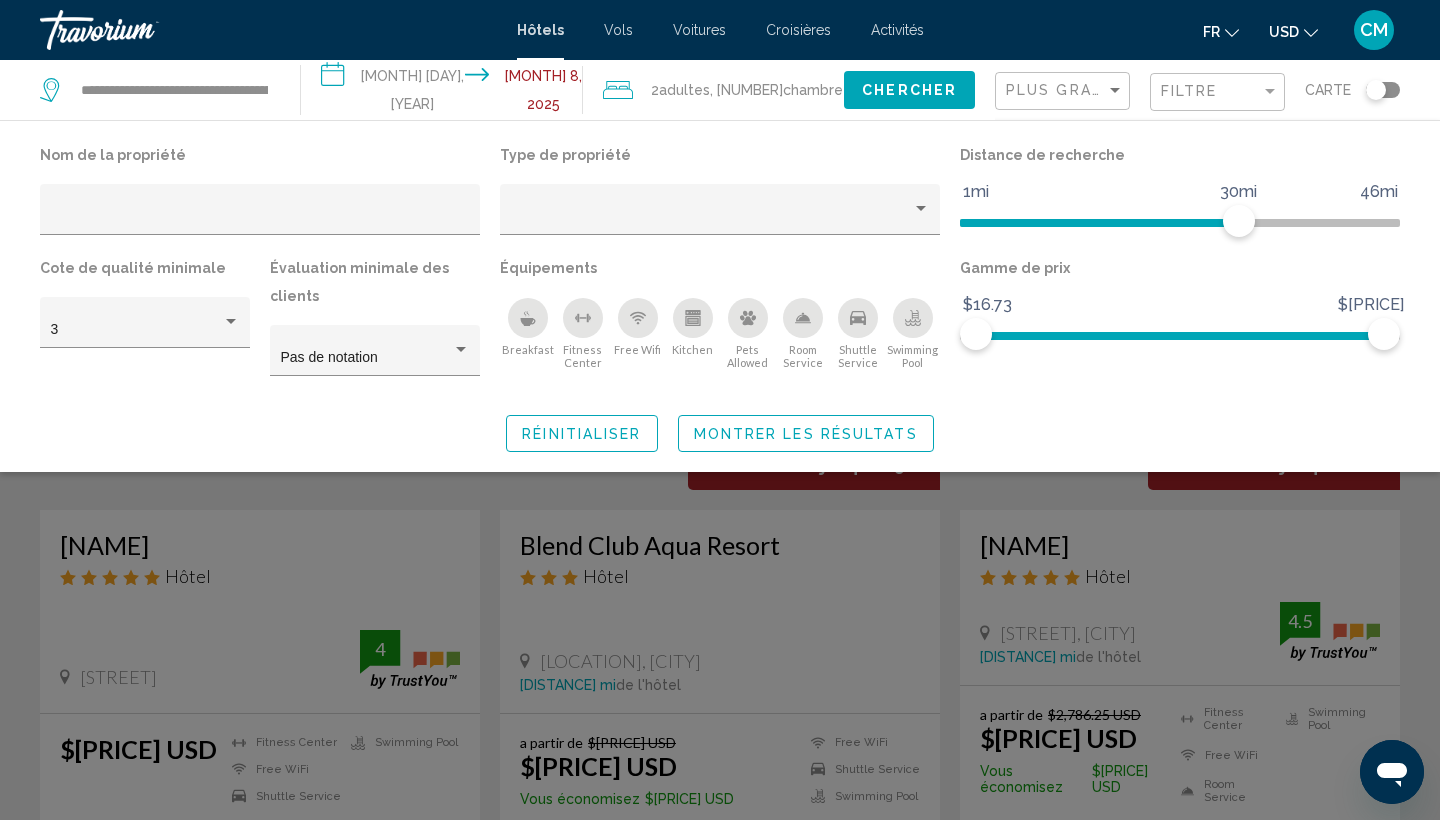 click on "Équipements" at bounding box center (260, 155) 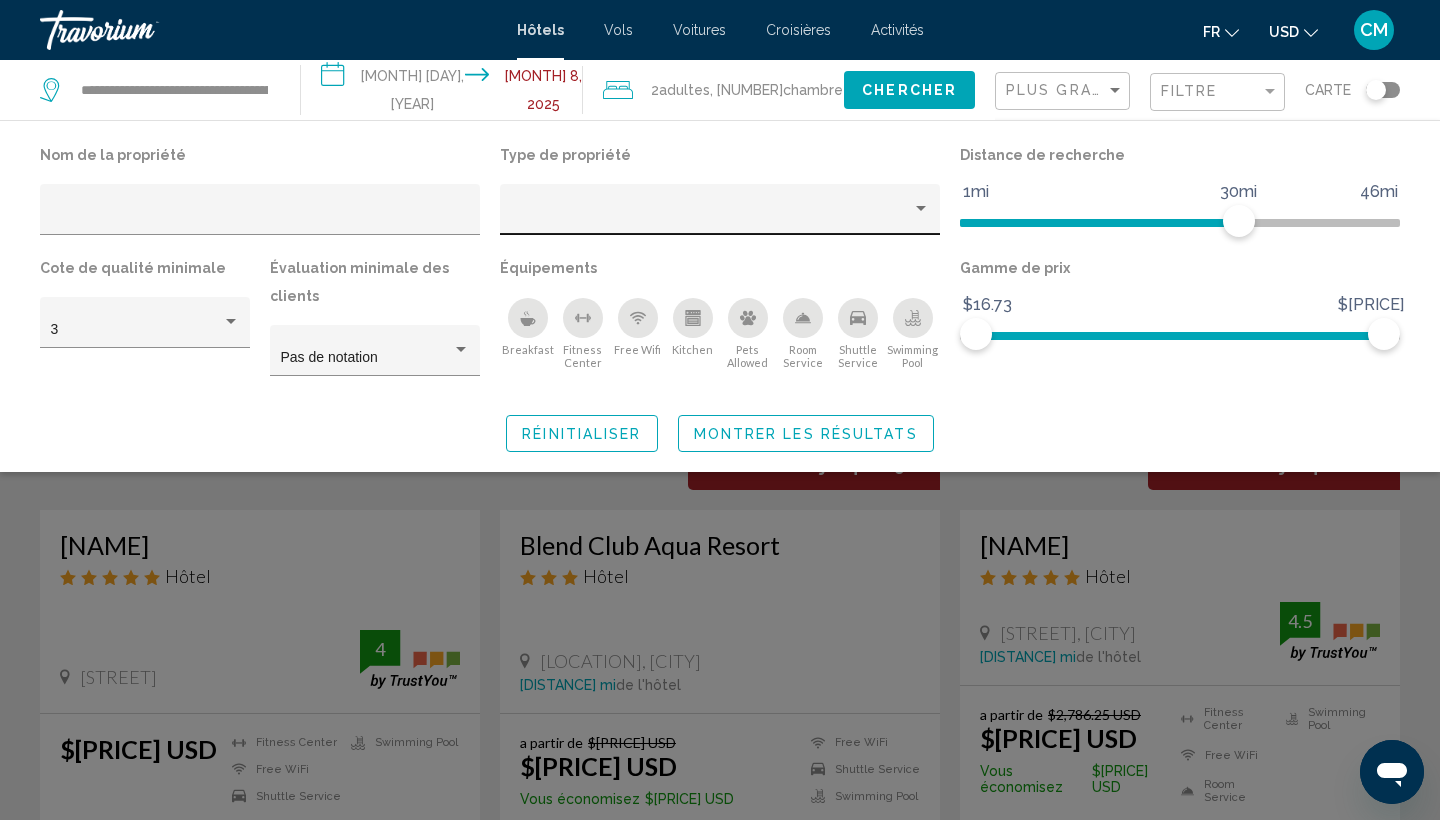 click at bounding box center [720, 215] 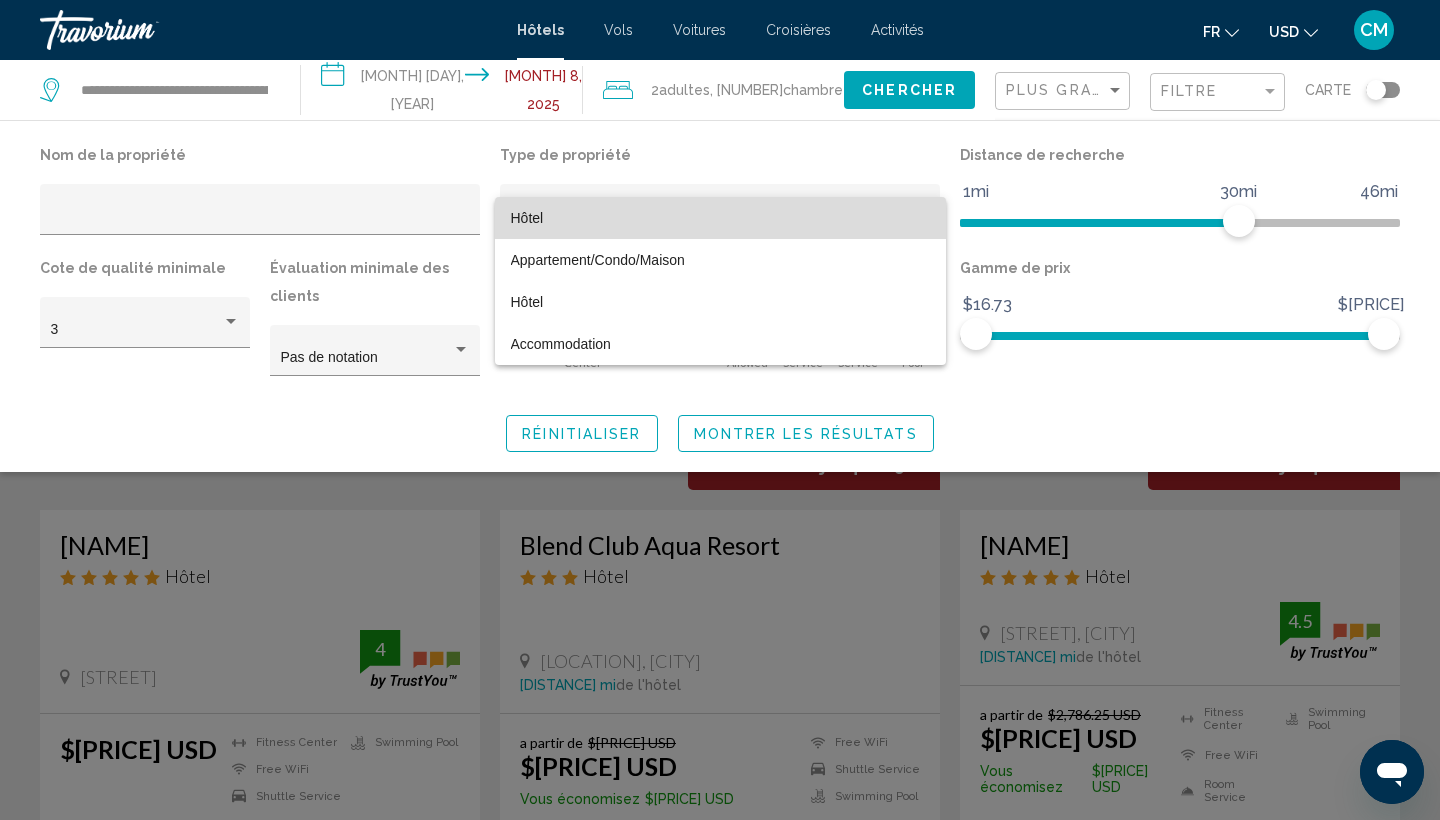 click on "Hôtel" at bounding box center [720, 218] 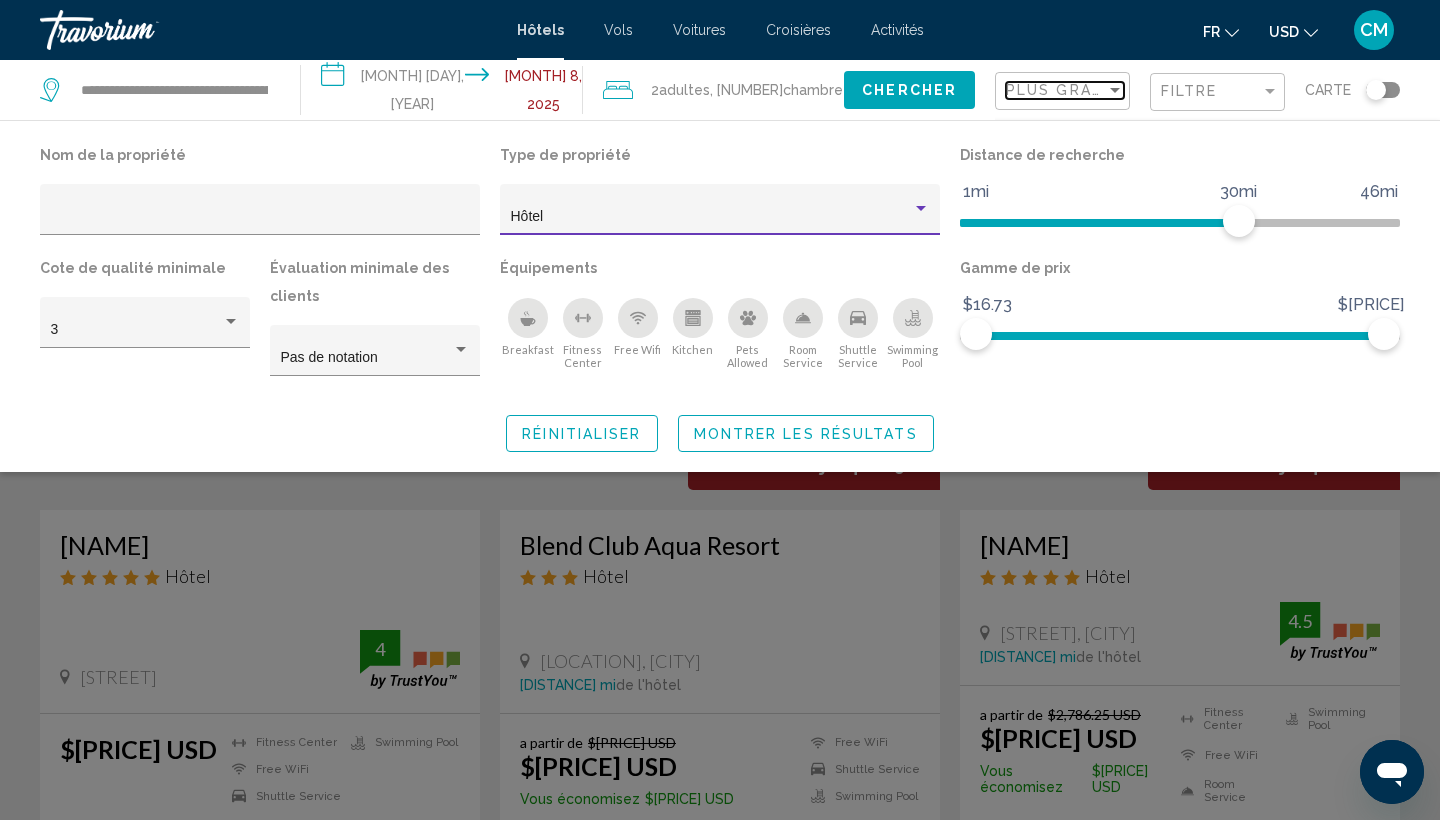 click at bounding box center (1115, 90) 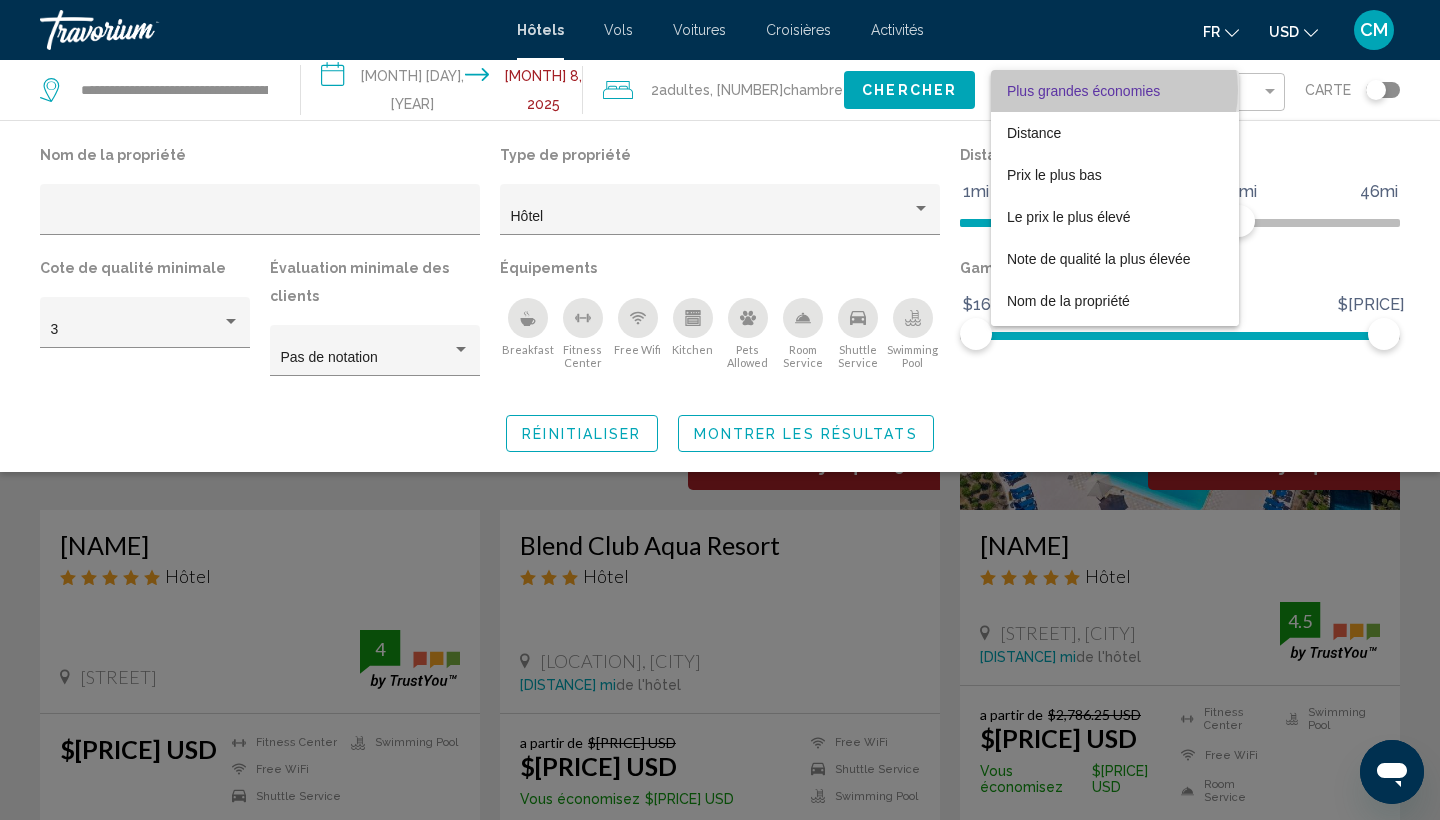 click on "Plus grandes économies" at bounding box center (1083, 91) 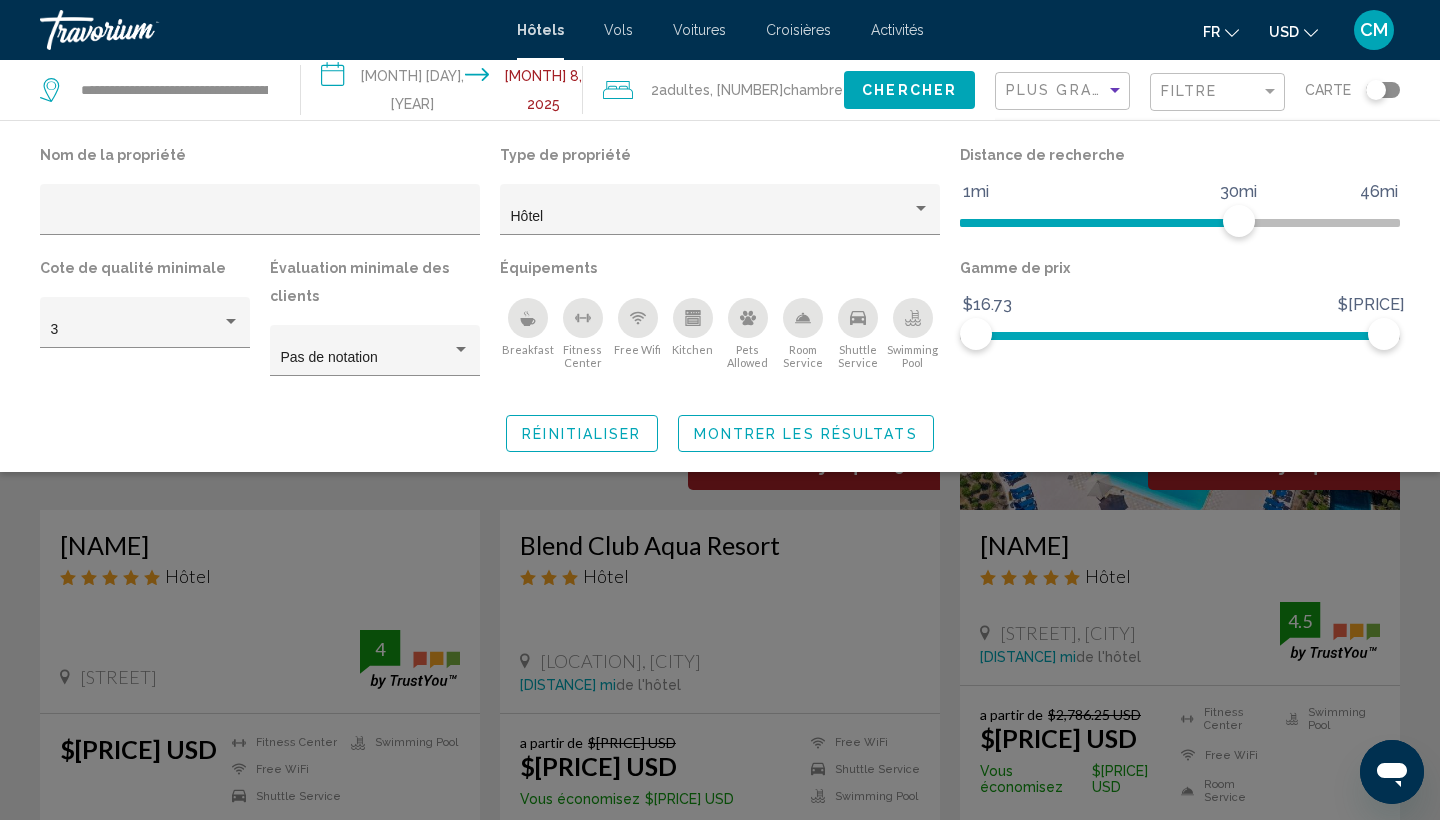 click on "Montrer les résultats" at bounding box center (806, 434) 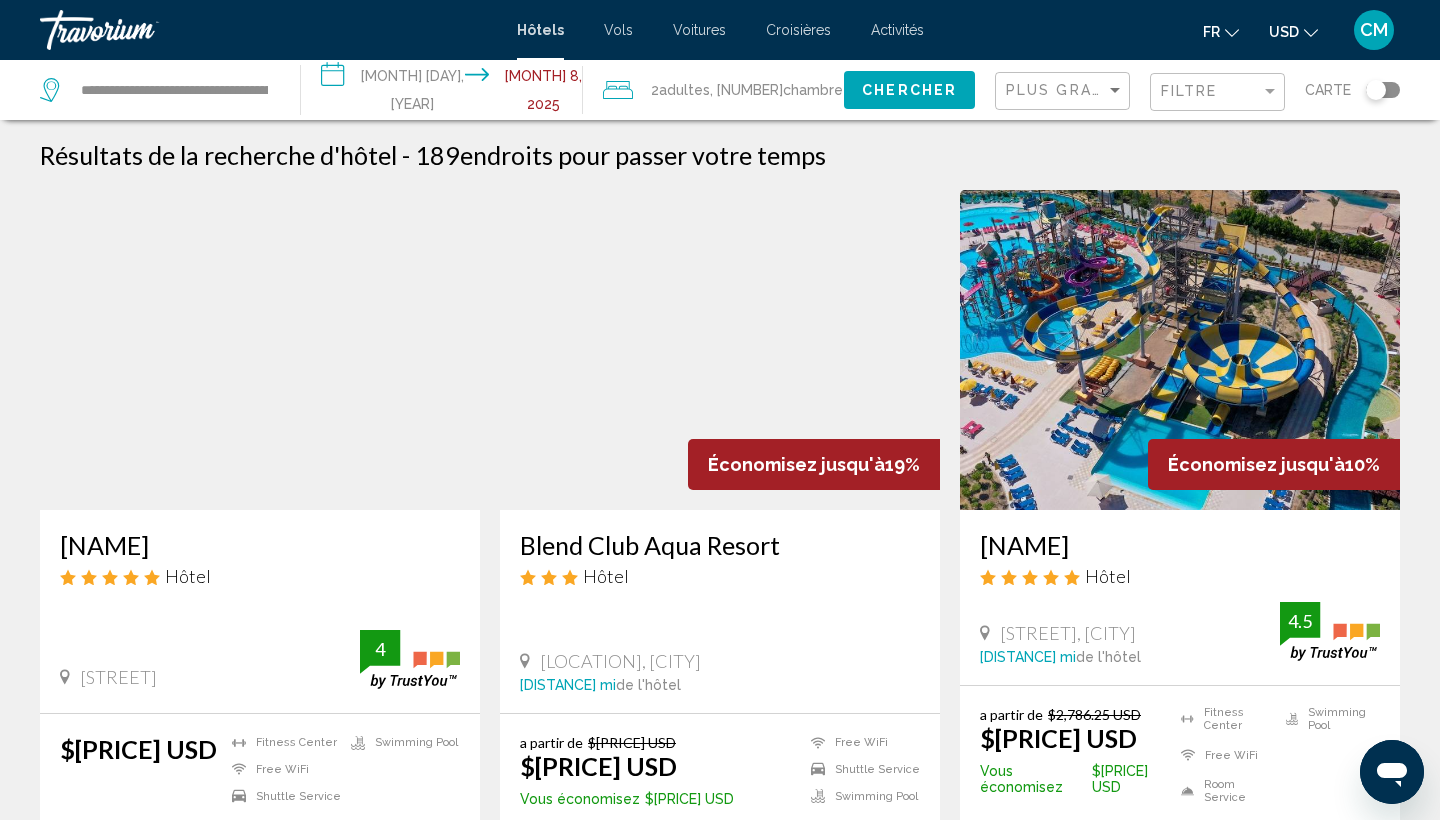scroll, scrollTop: 0, scrollLeft: 0, axis: both 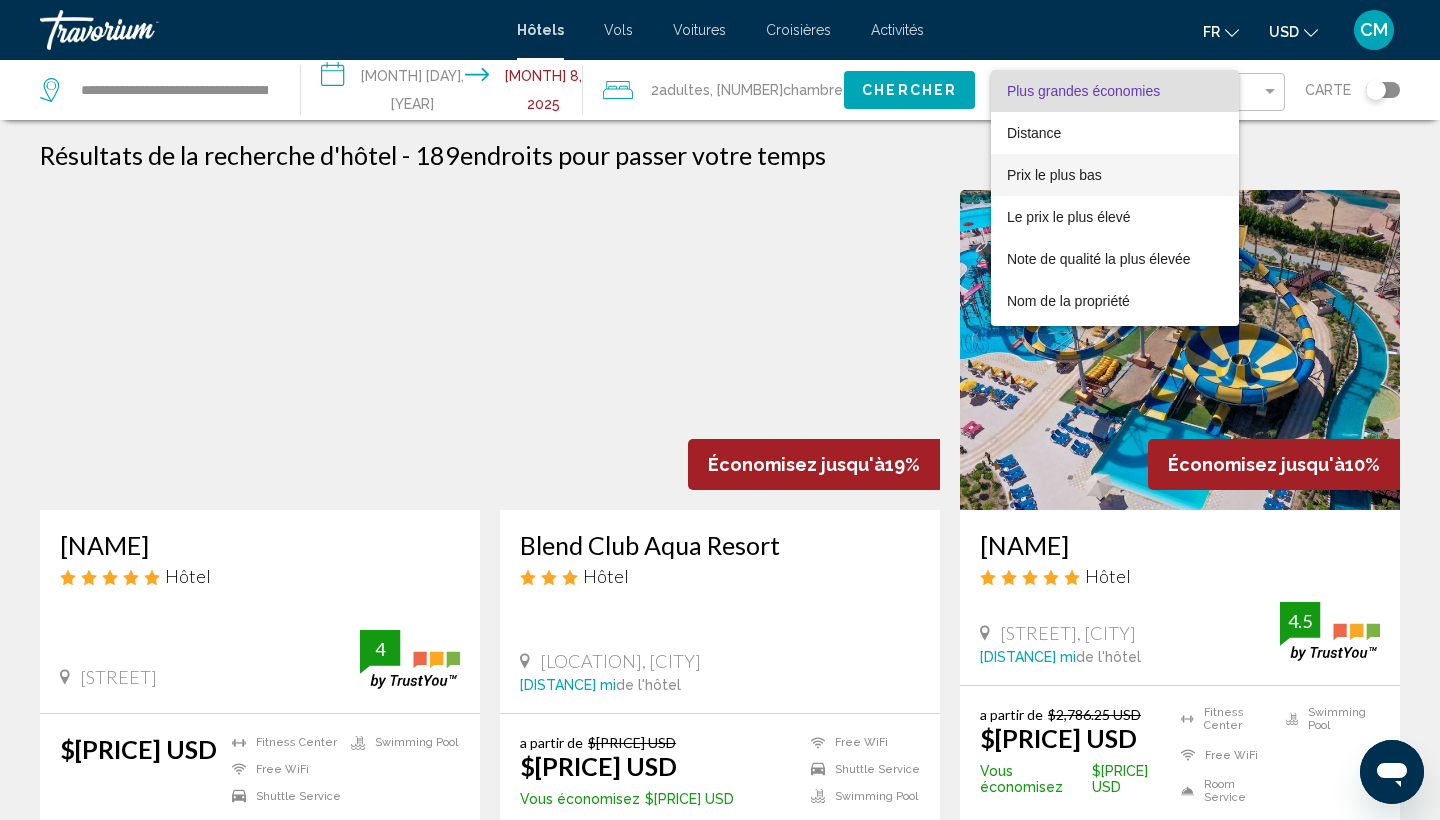 click on "Prix le plus bas" at bounding box center (1115, 175) 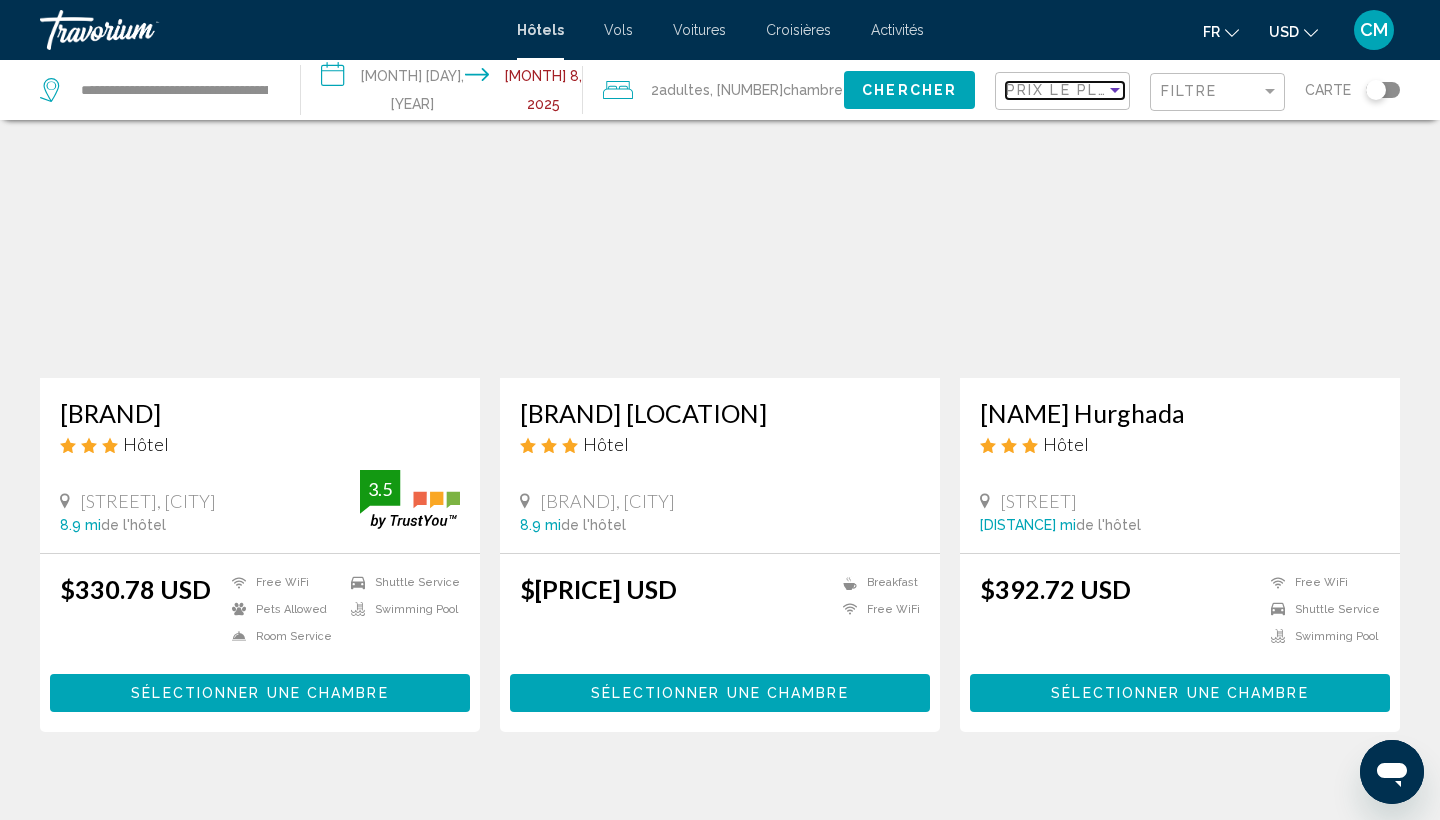 scroll, scrollTop: 134, scrollLeft: 0, axis: vertical 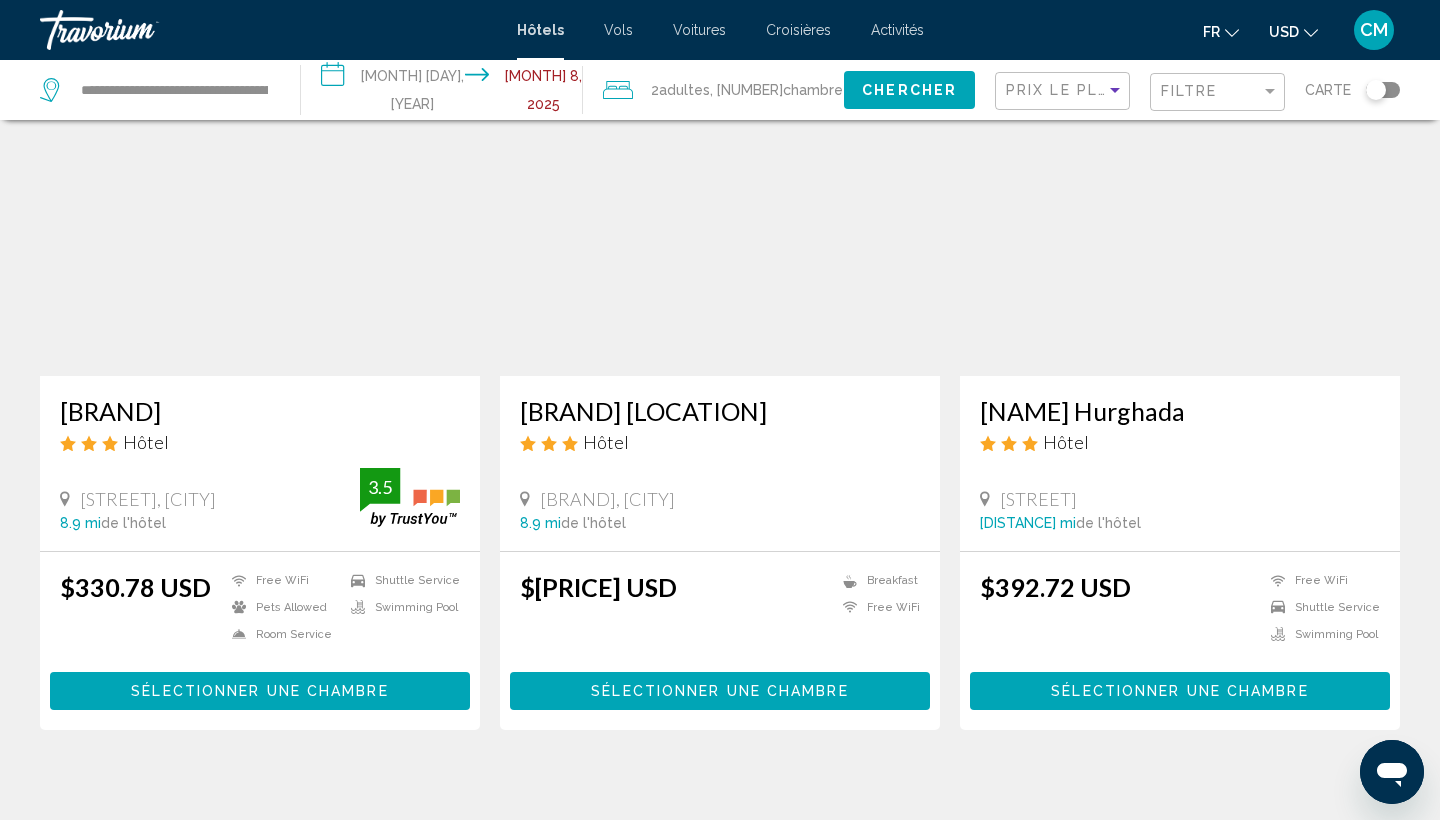 click on "Prix le plus bas" at bounding box center (1065, 91) 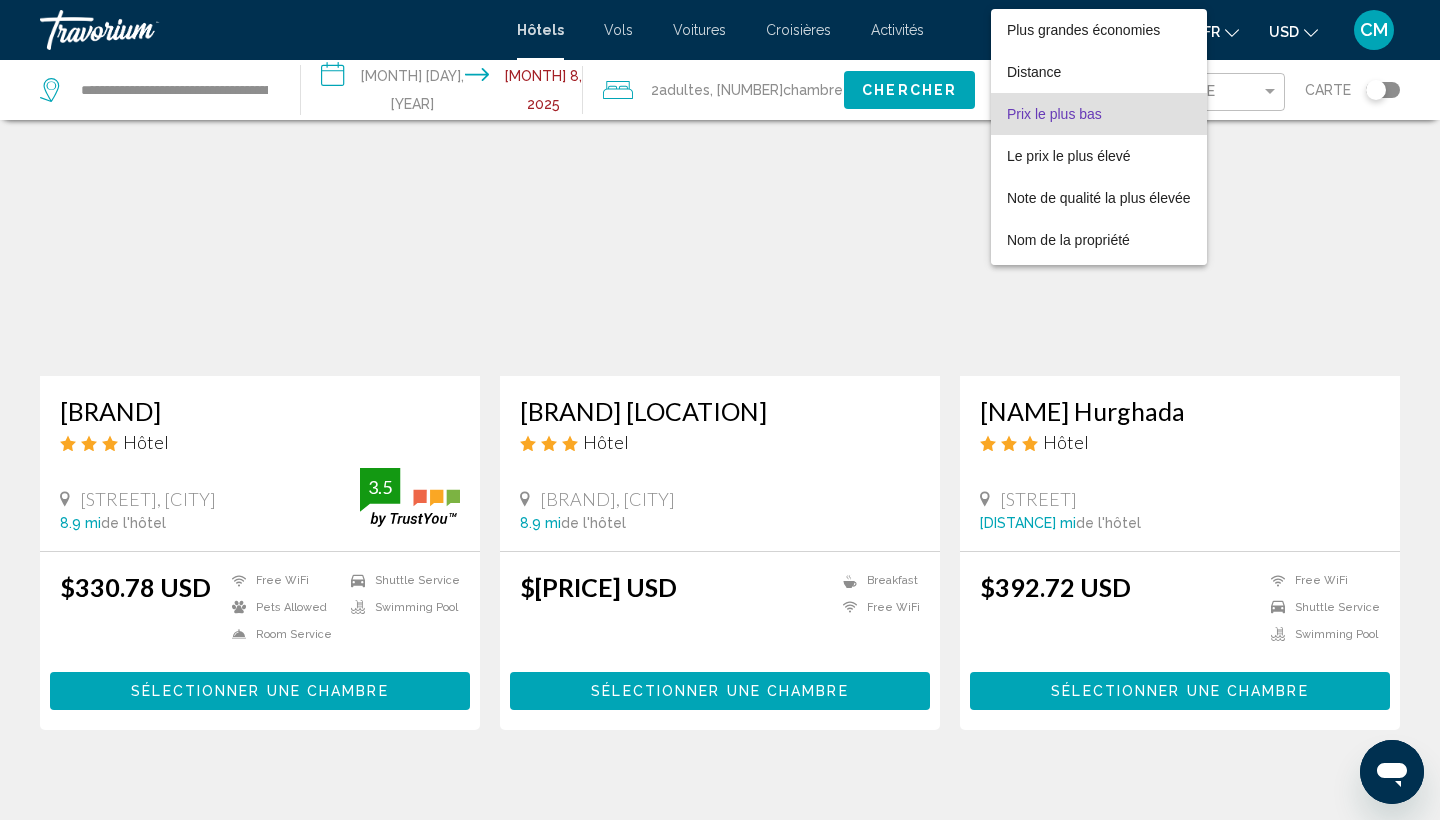 scroll, scrollTop: 23, scrollLeft: 0, axis: vertical 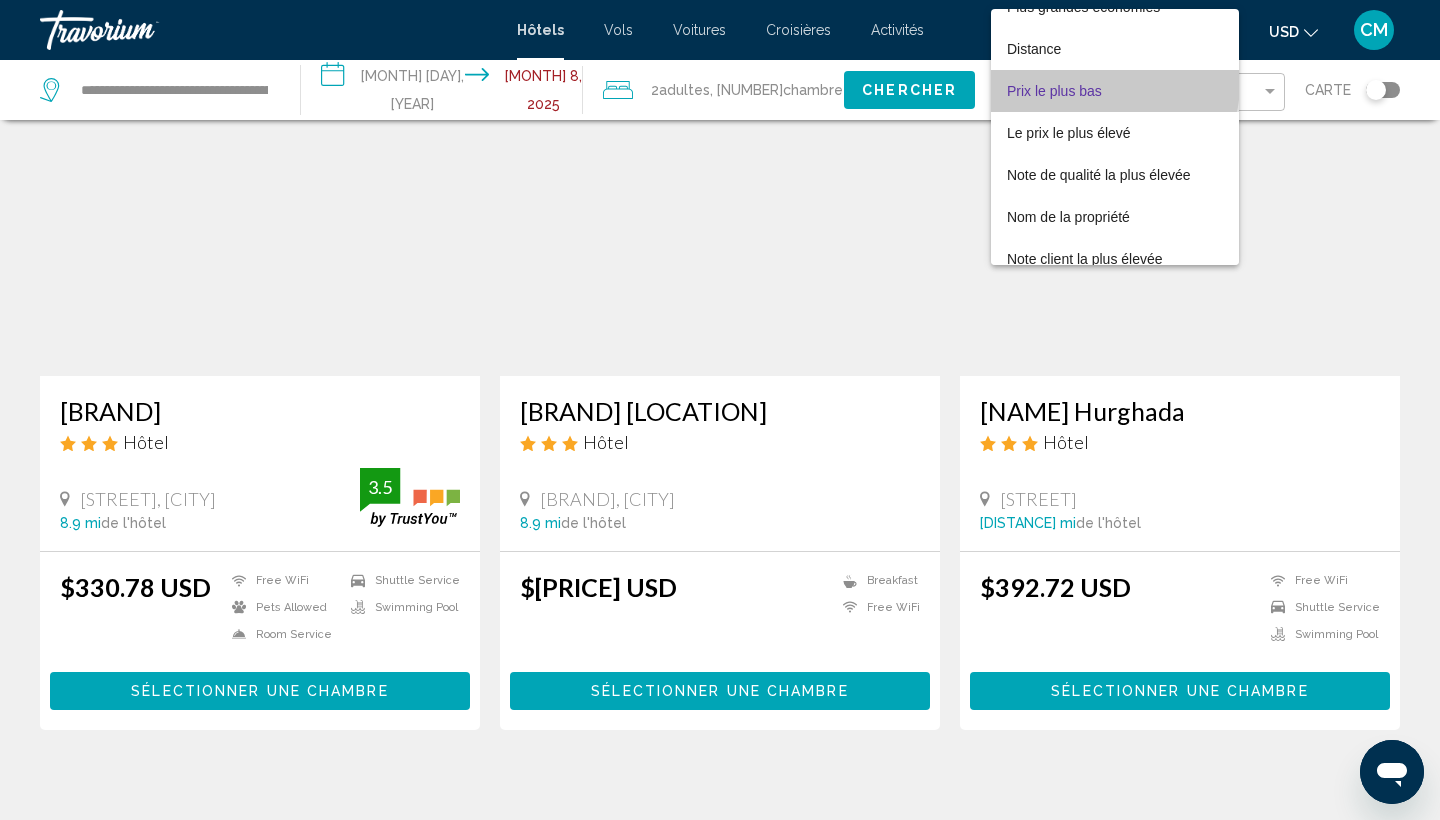 click on "Prix le plus bas" at bounding box center [1115, 91] 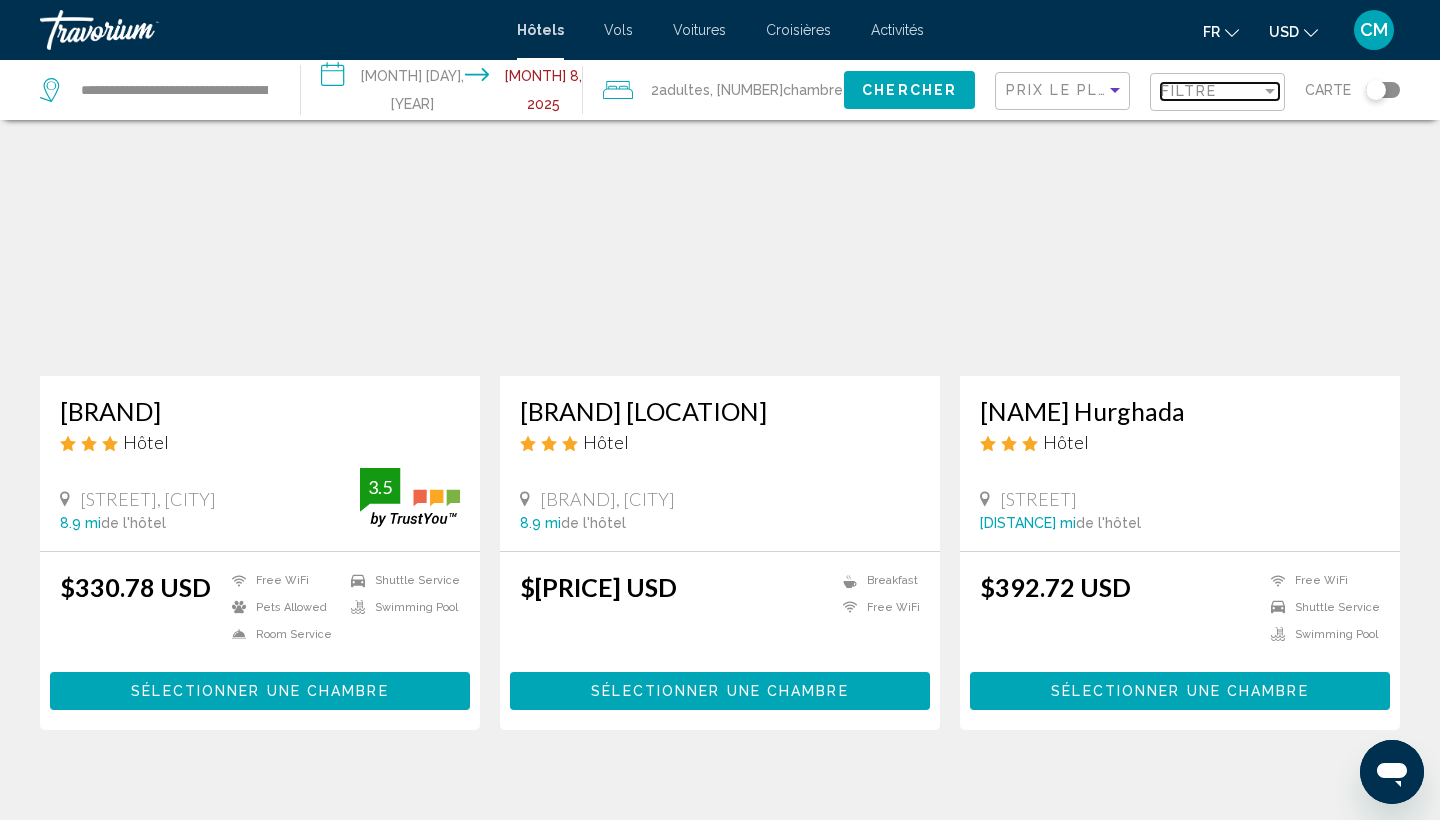 click at bounding box center [1270, 91] 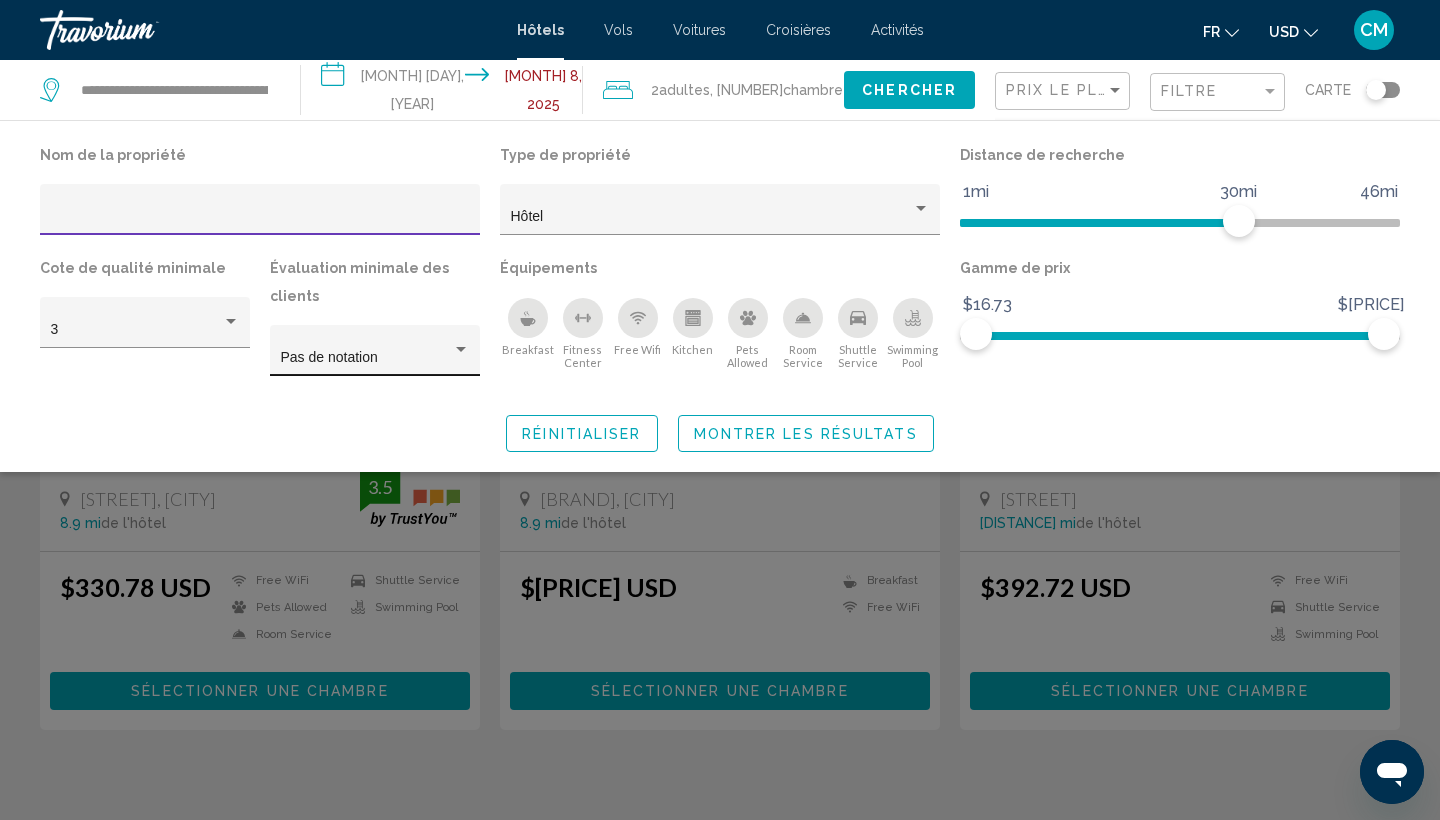 click on "Pas de notation" at bounding box center [366, 358] 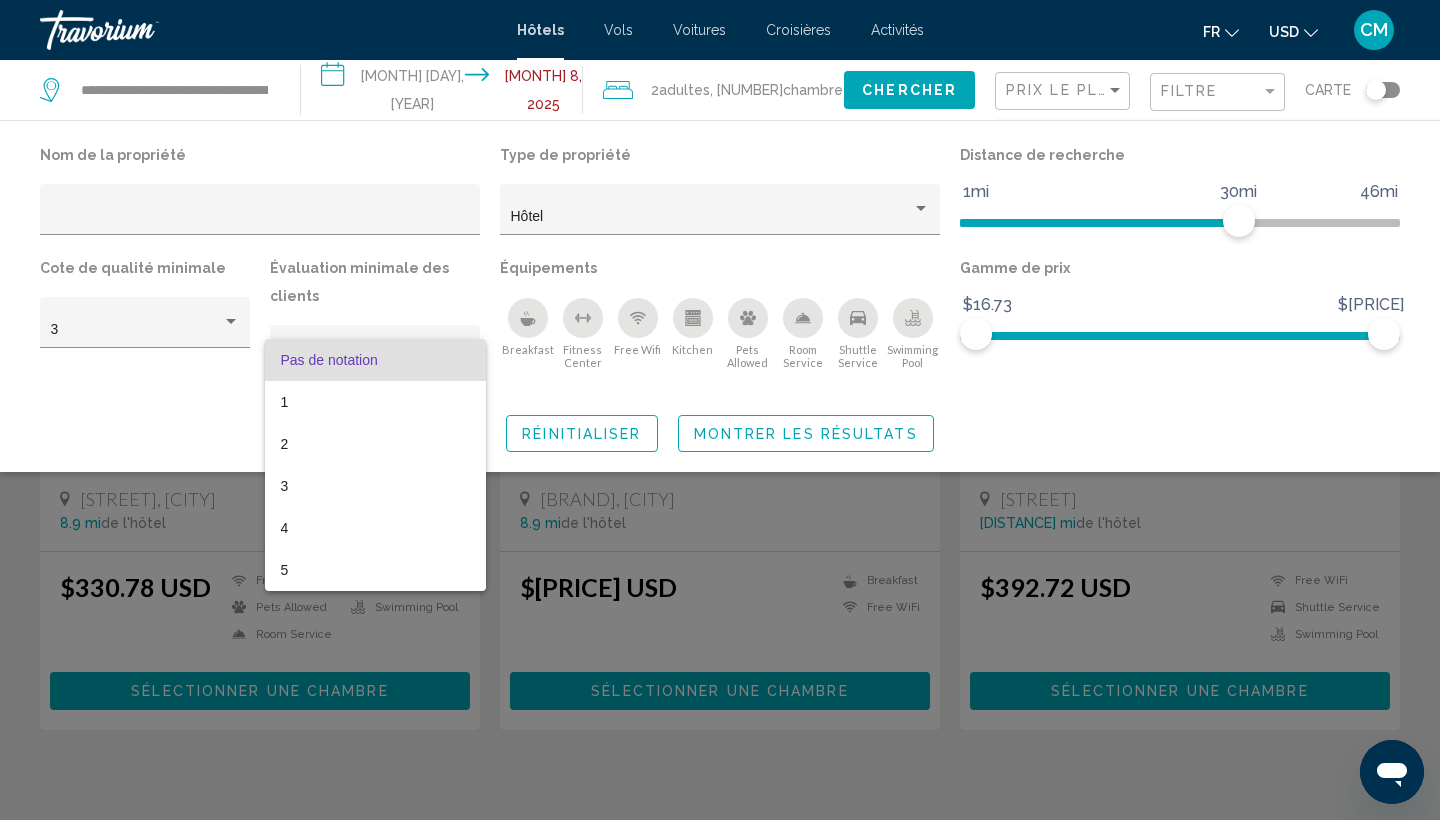 click on "Pas de notation" at bounding box center [375, 360] 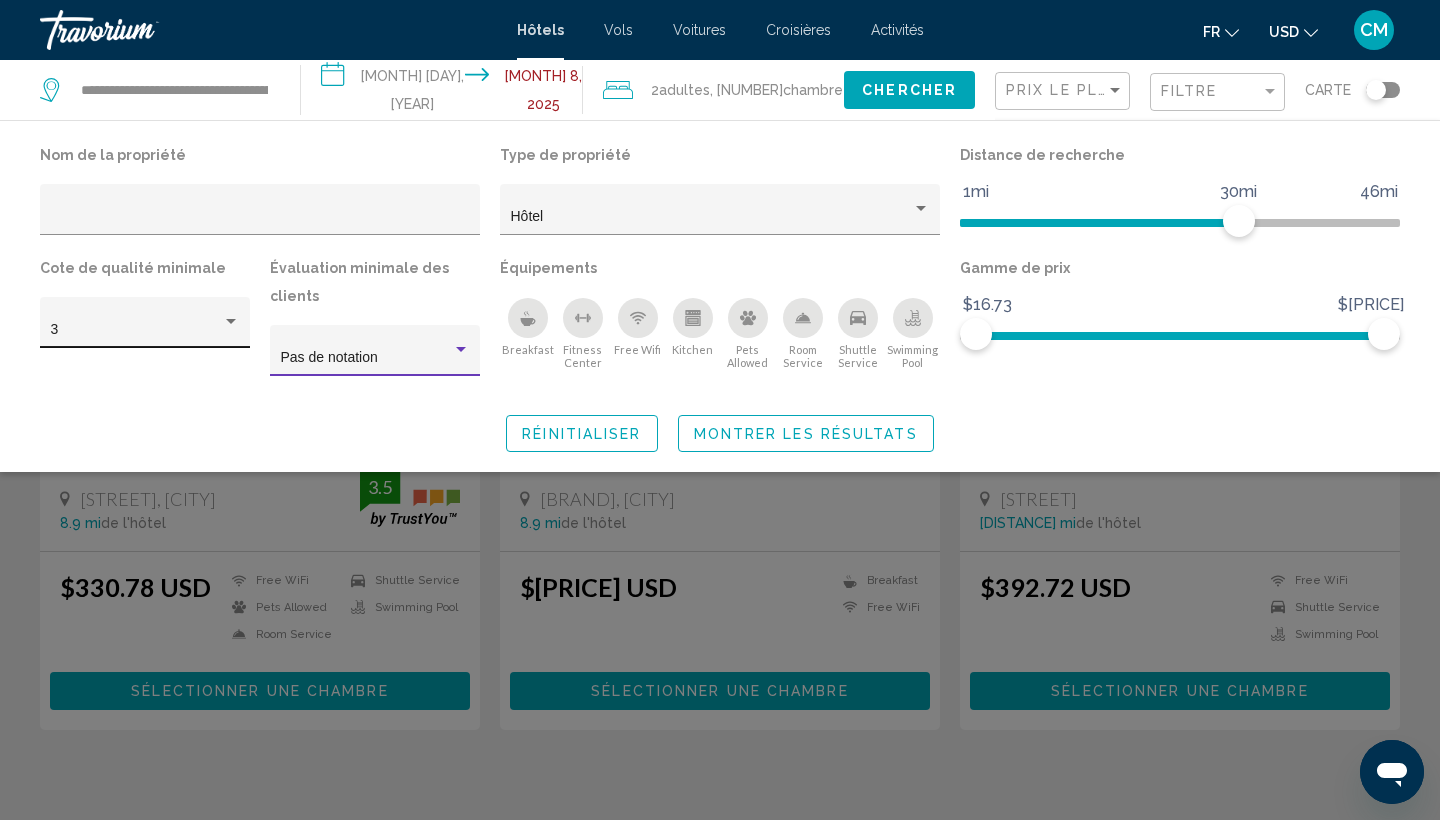 click on "3" at bounding box center [145, 328] 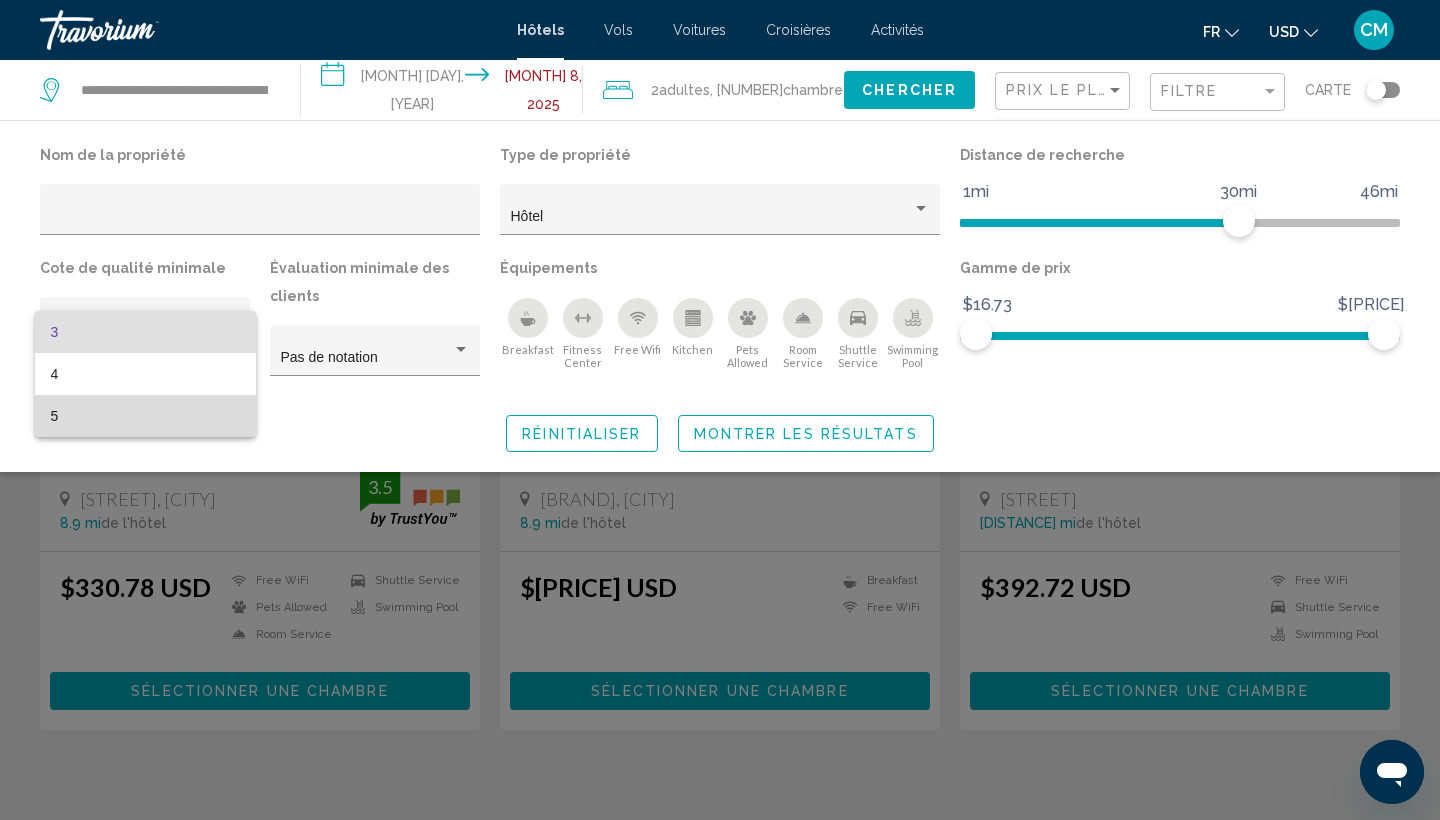 click on "5" at bounding box center [145, 416] 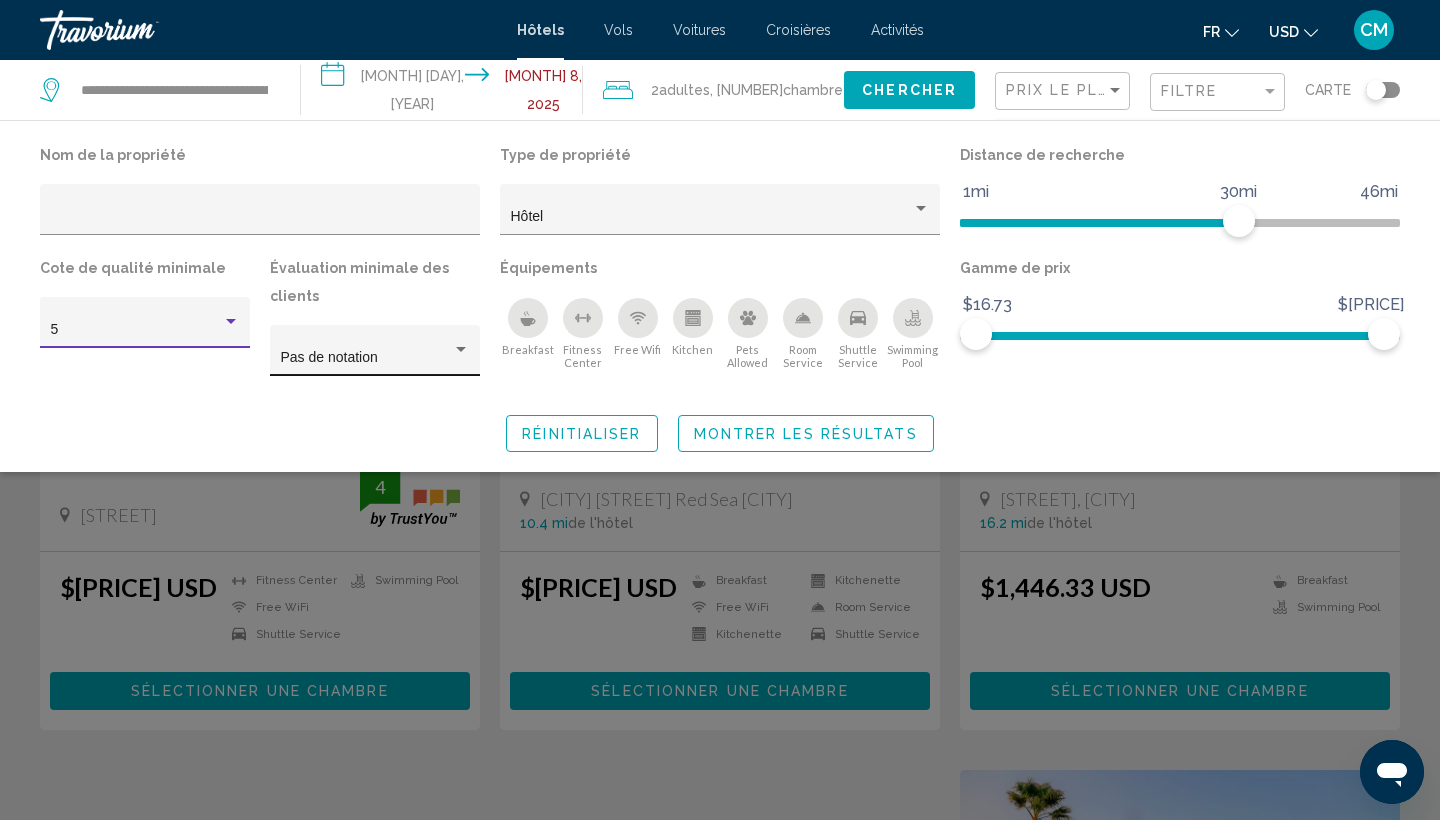 click on "Pas de notation" at bounding box center (329, 357) 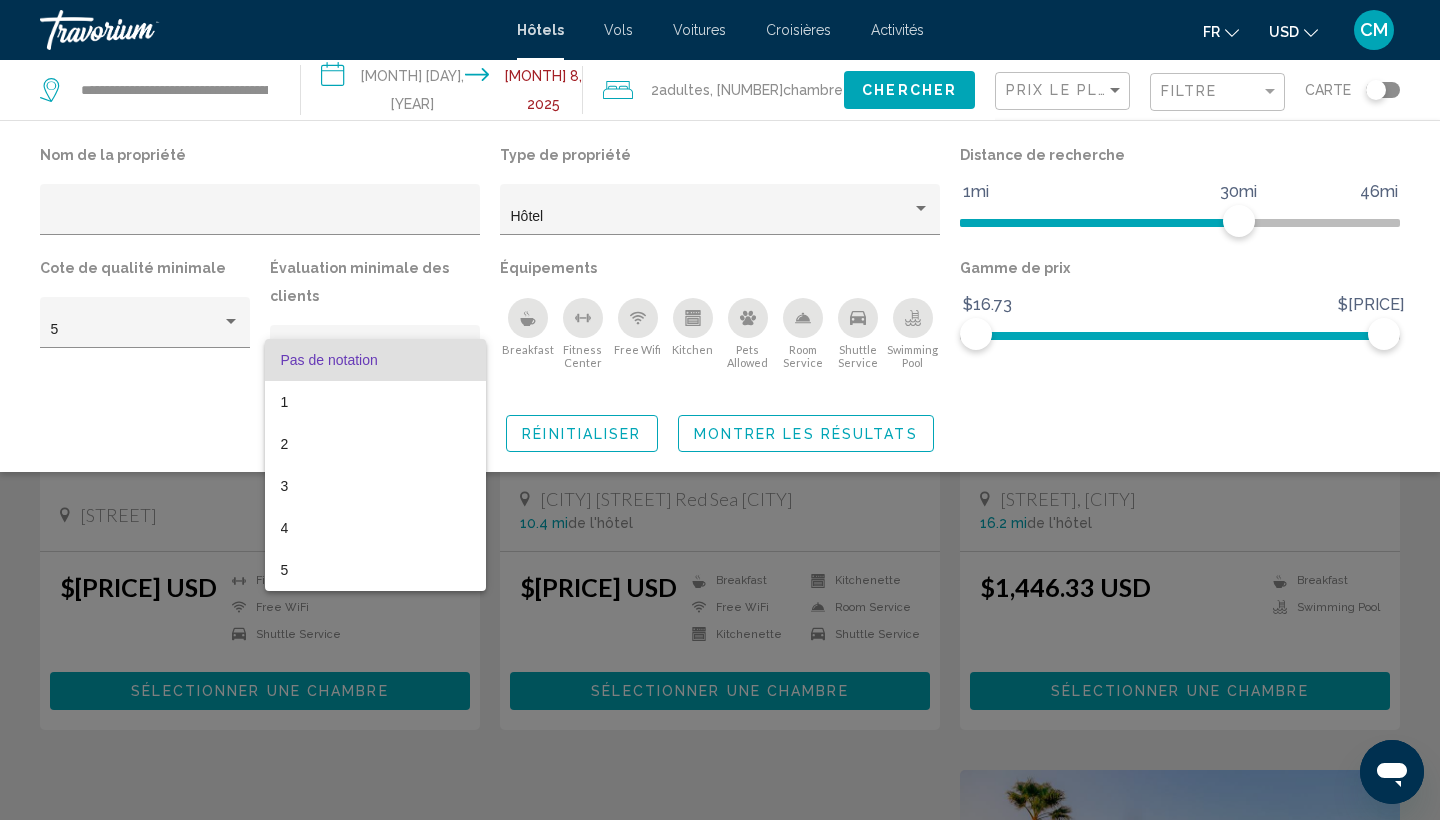 click at bounding box center (720, 410) 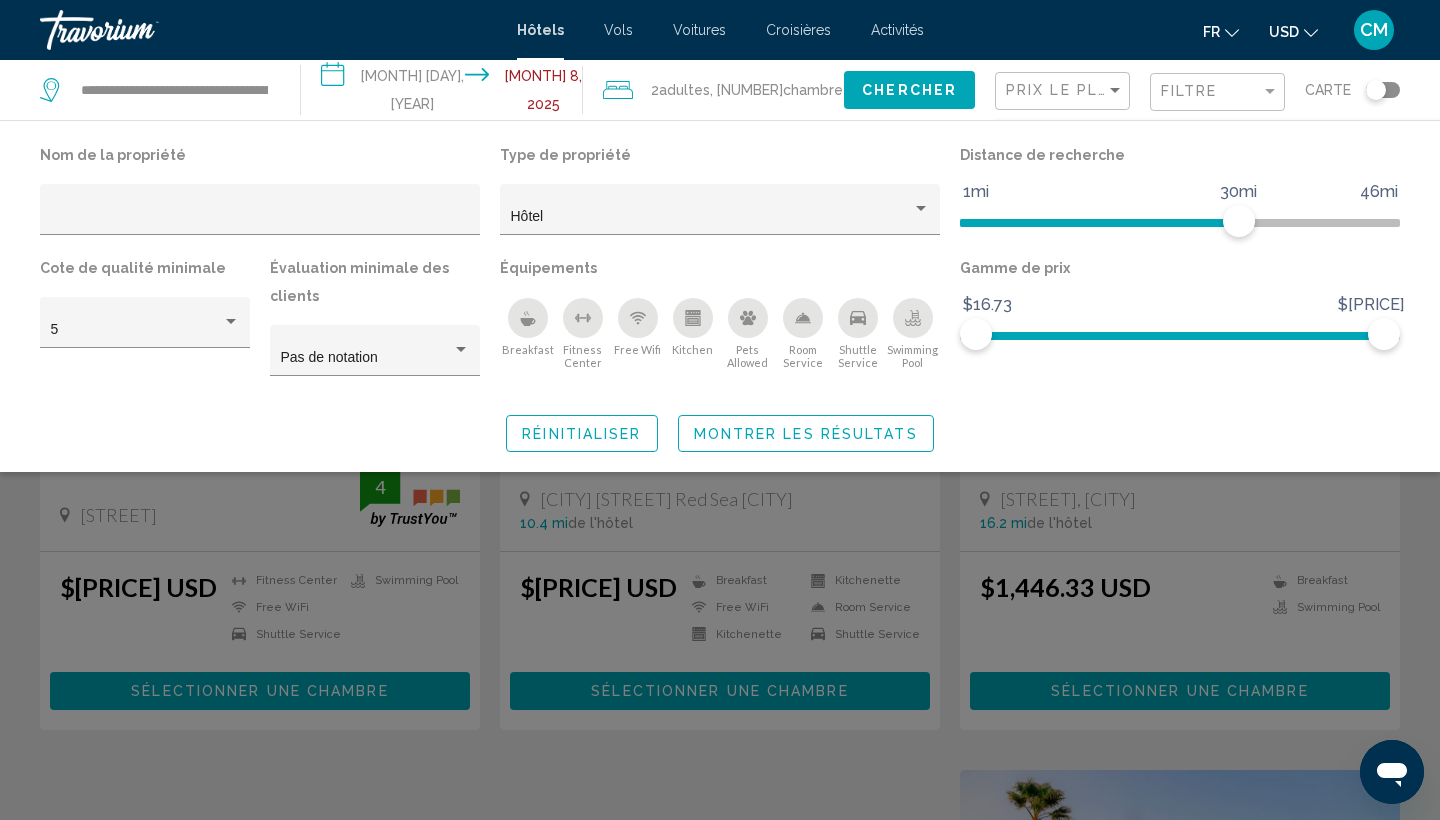click at bounding box center (720, 560) 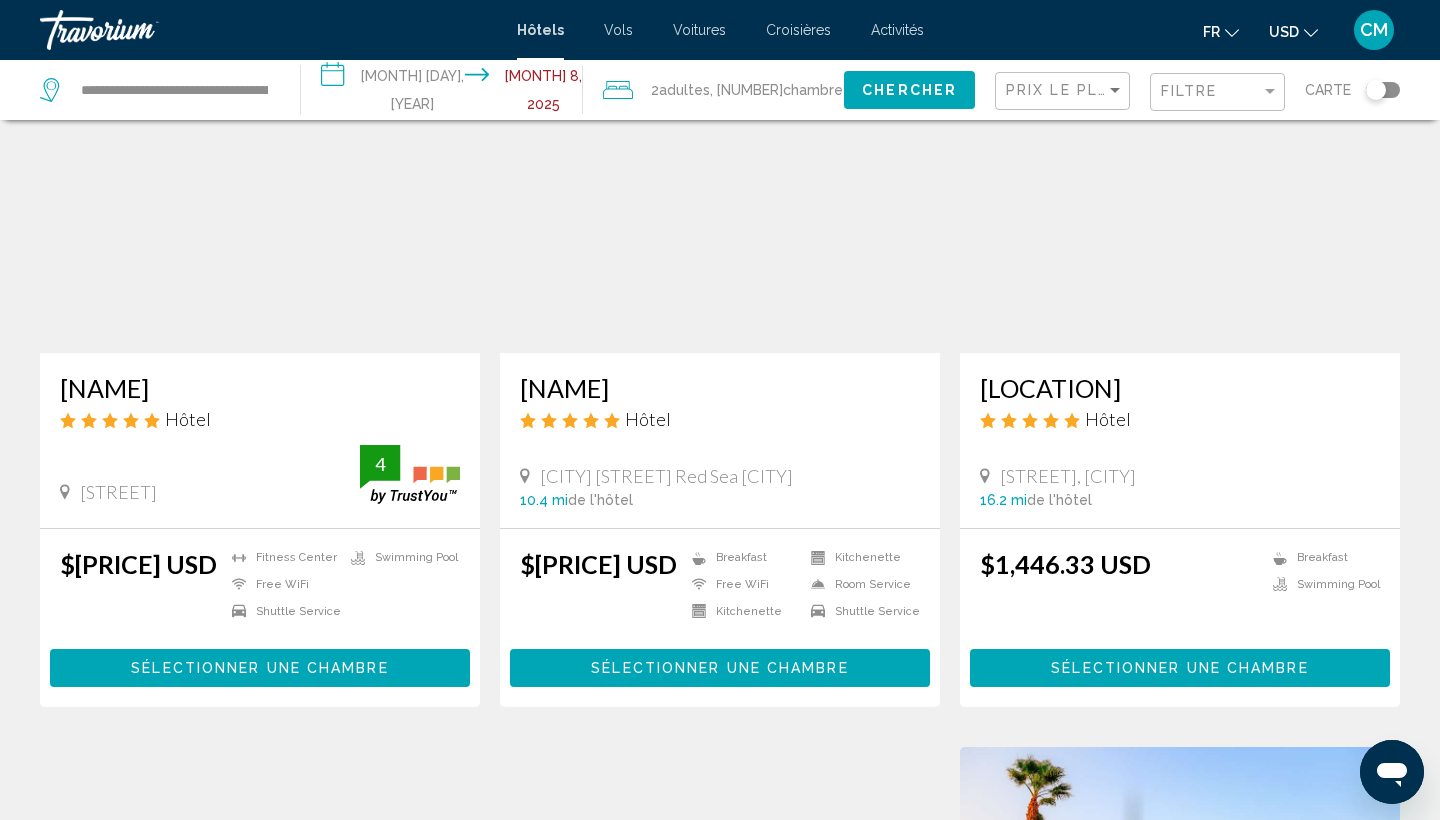 scroll, scrollTop: 222, scrollLeft: 0, axis: vertical 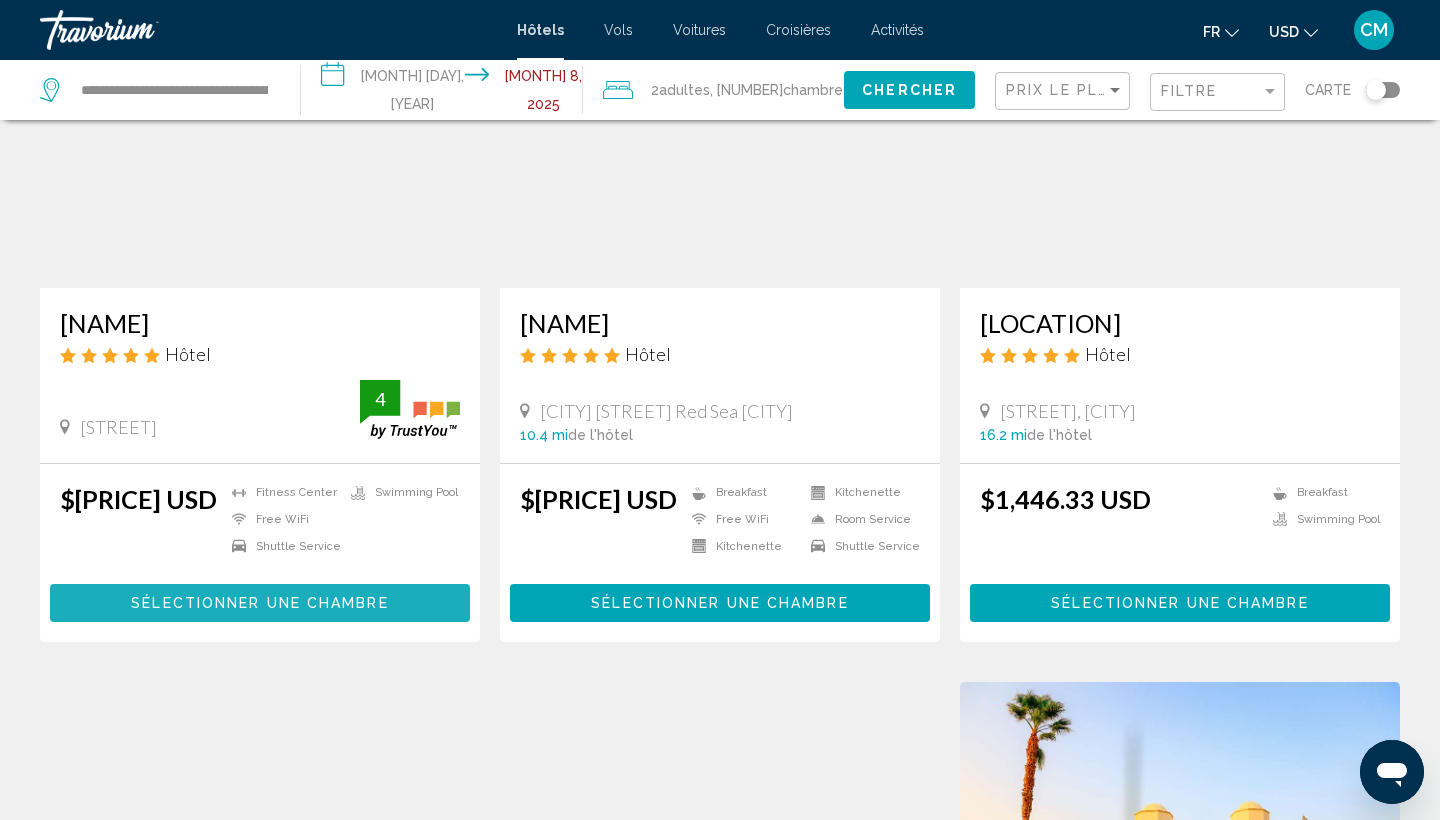 click on "Sélectionner une chambre" at bounding box center (259, 604) 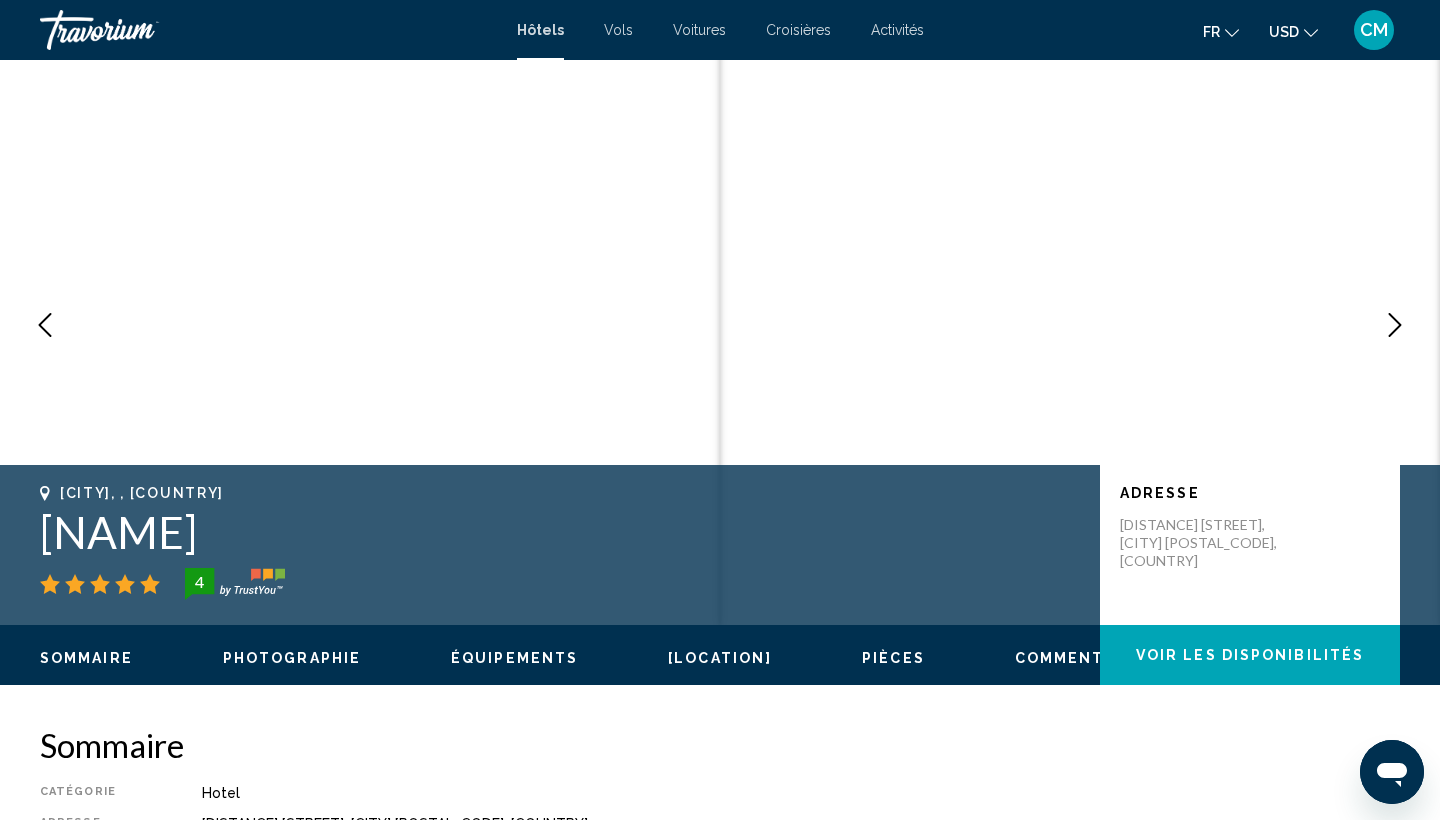 scroll, scrollTop: 37, scrollLeft: 0, axis: vertical 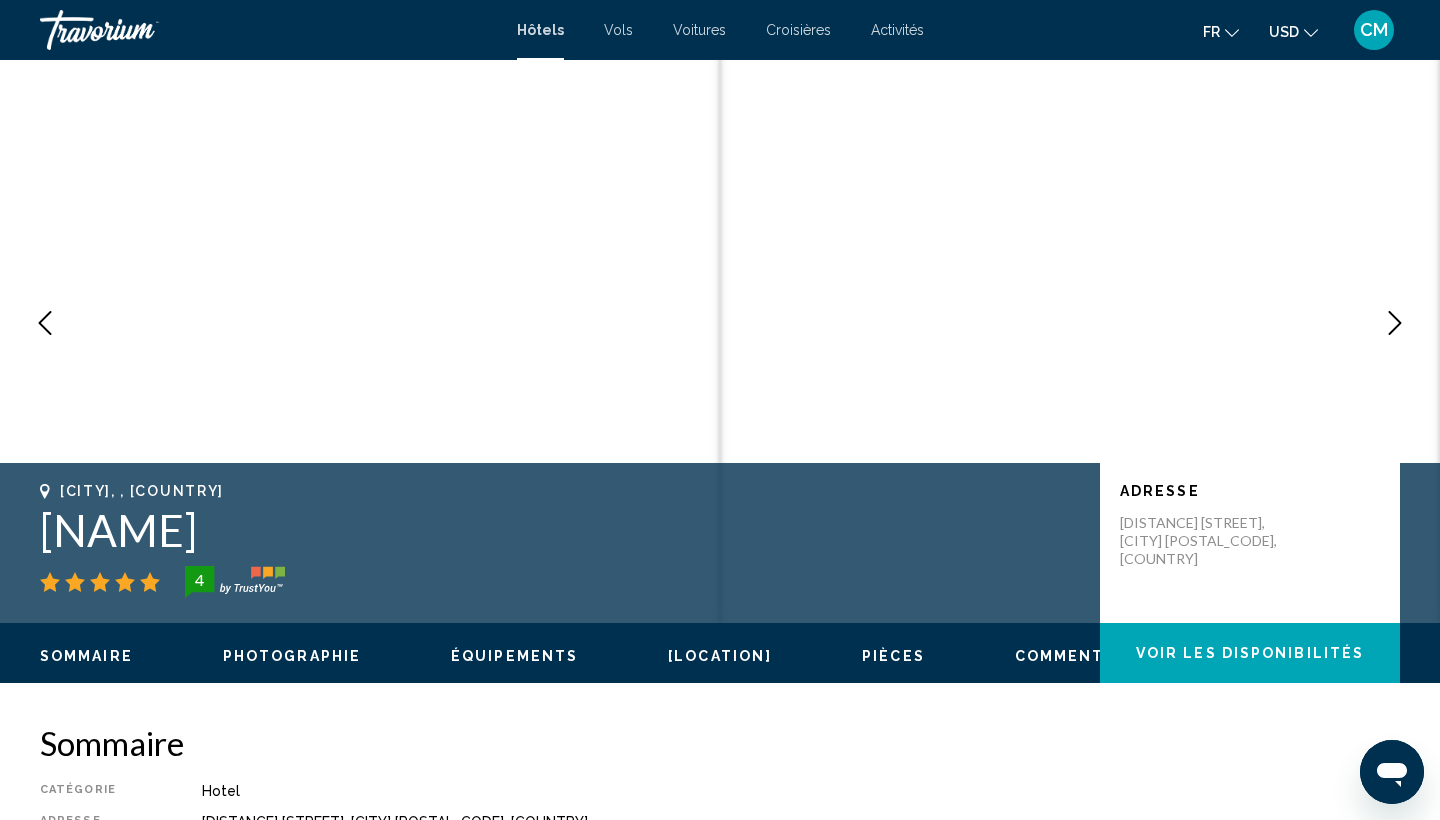 click at bounding box center (1395, 323) 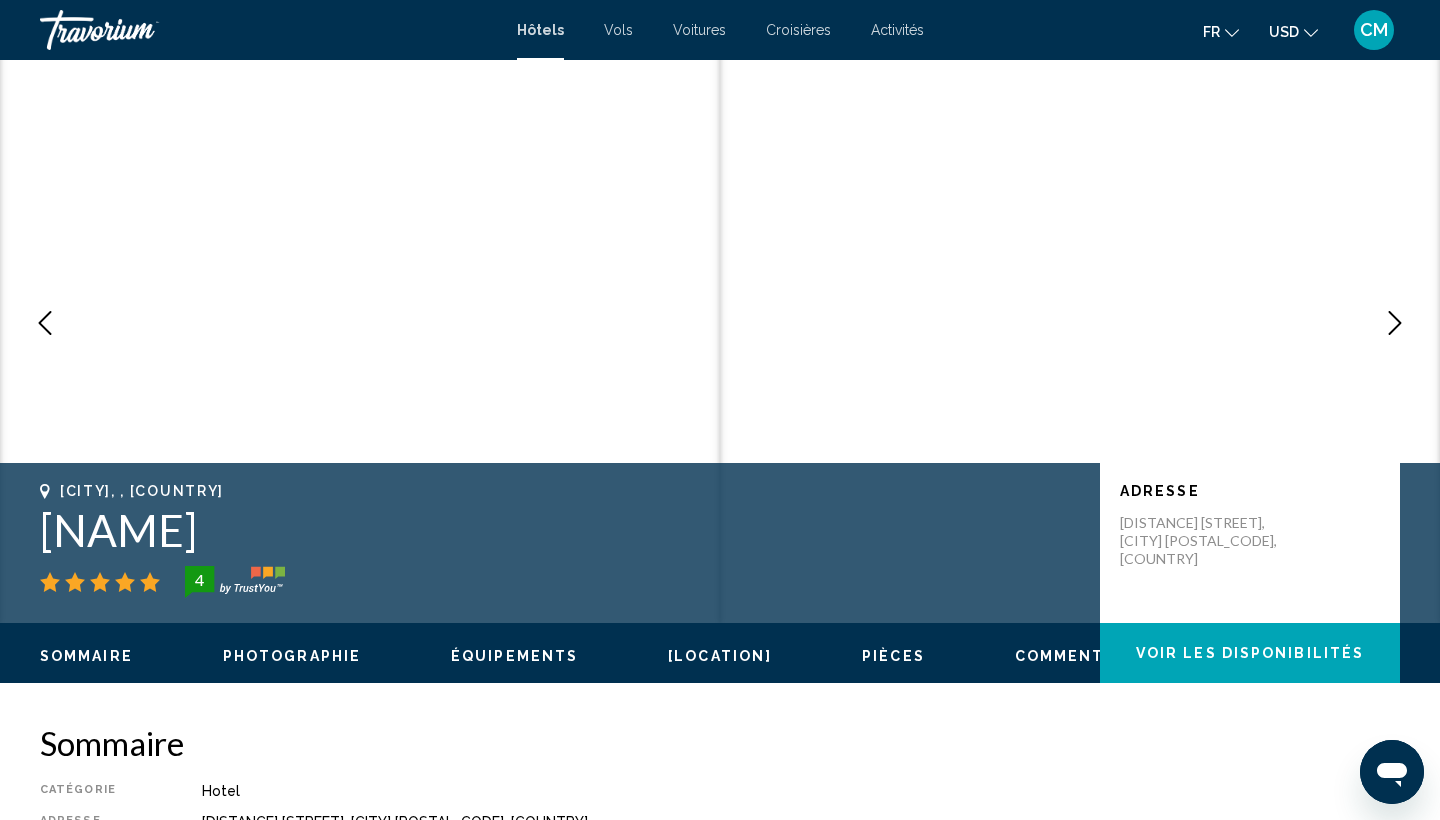 click at bounding box center (1395, 323) 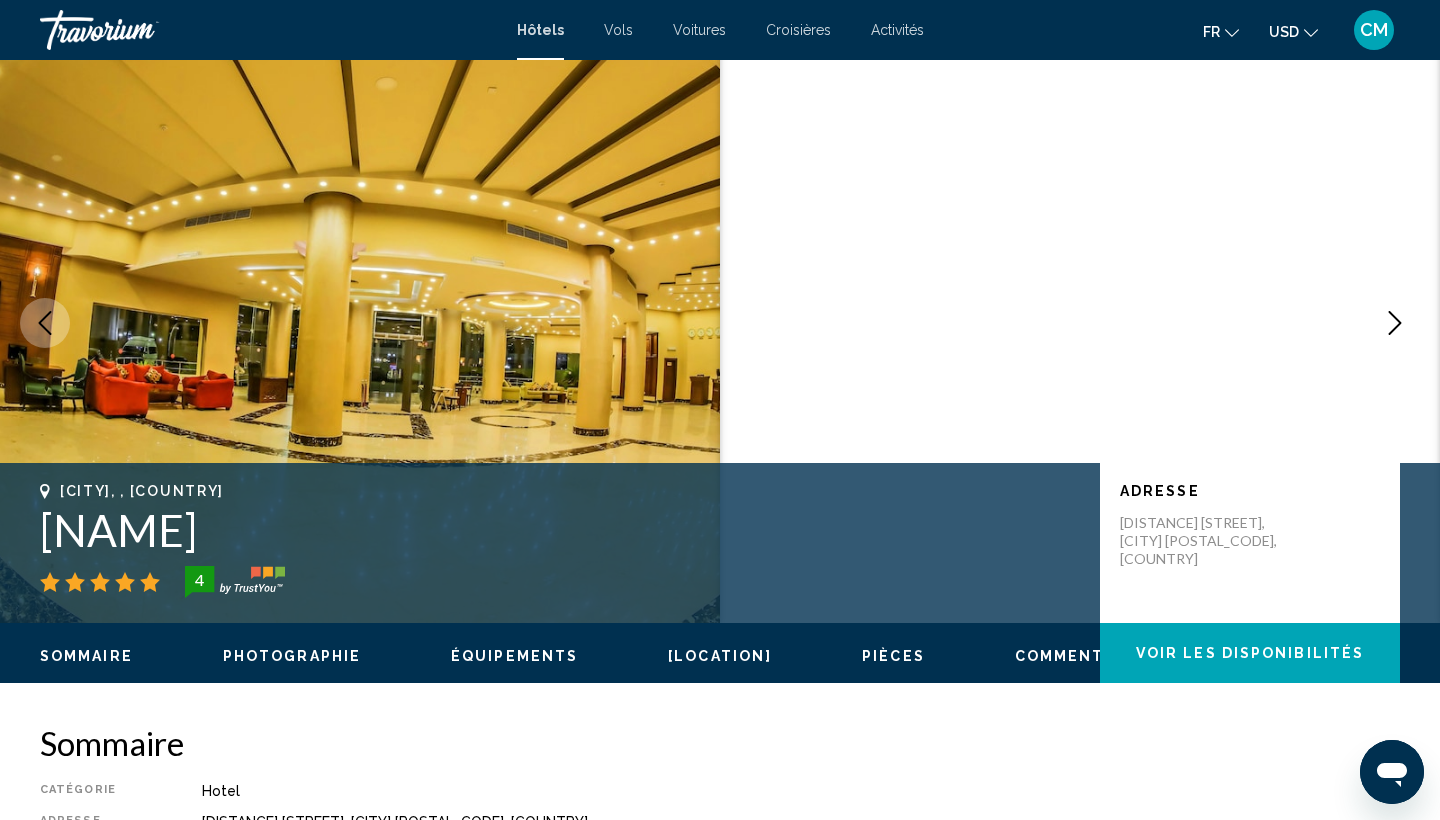 click at bounding box center (1395, 323) 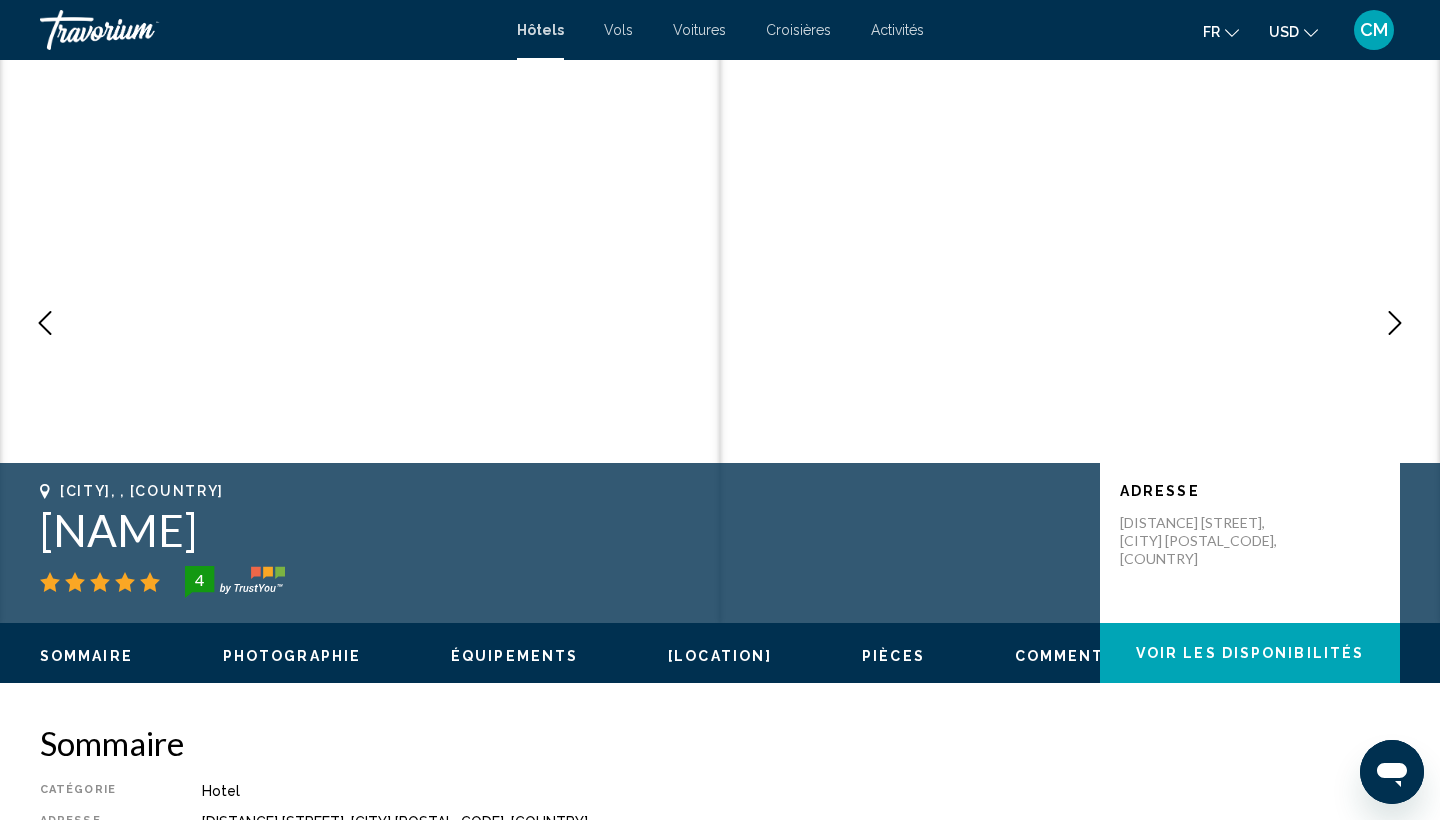 click at bounding box center [1395, 323] 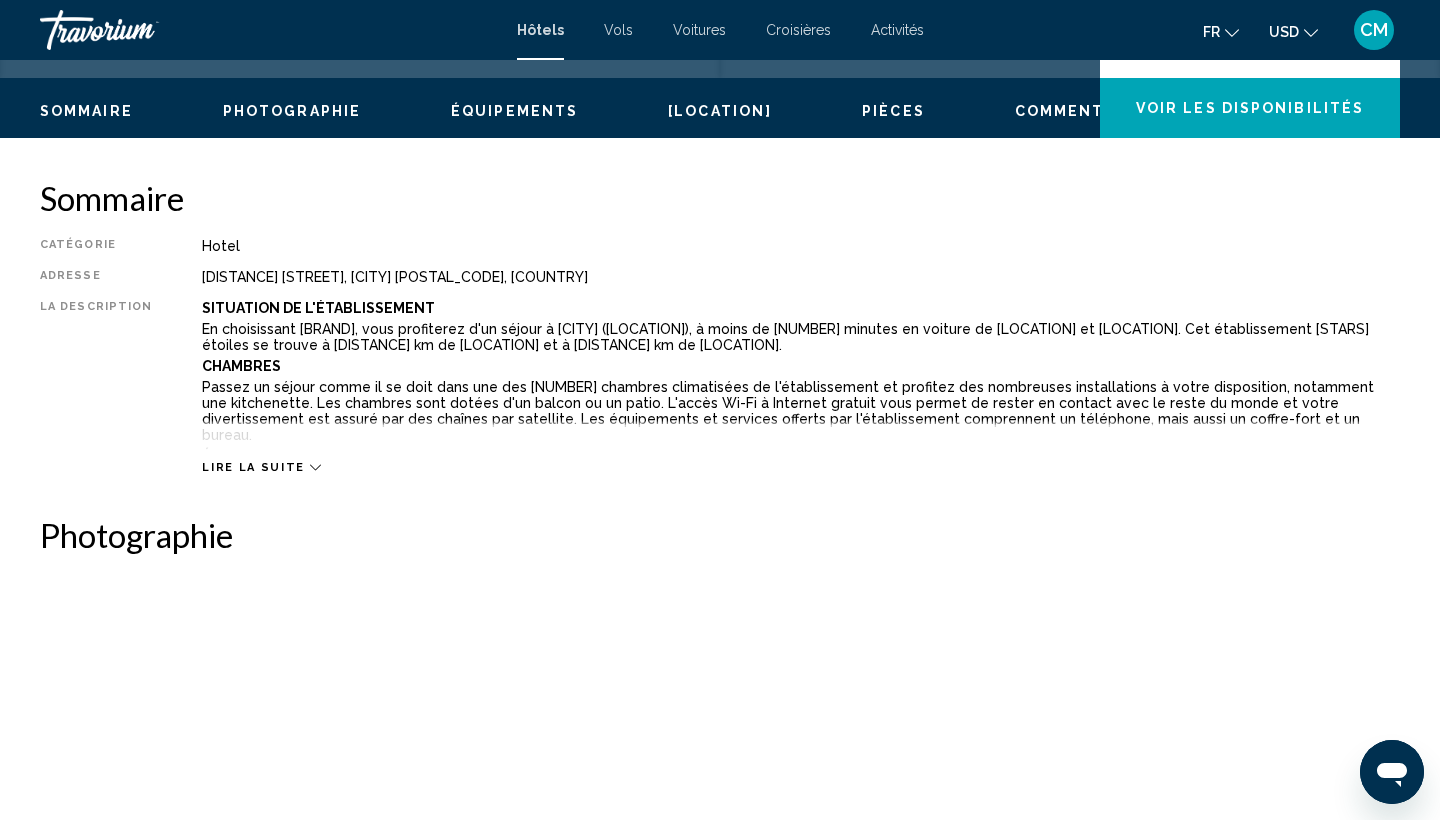 scroll, scrollTop: 585, scrollLeft: 0, axis: vertical 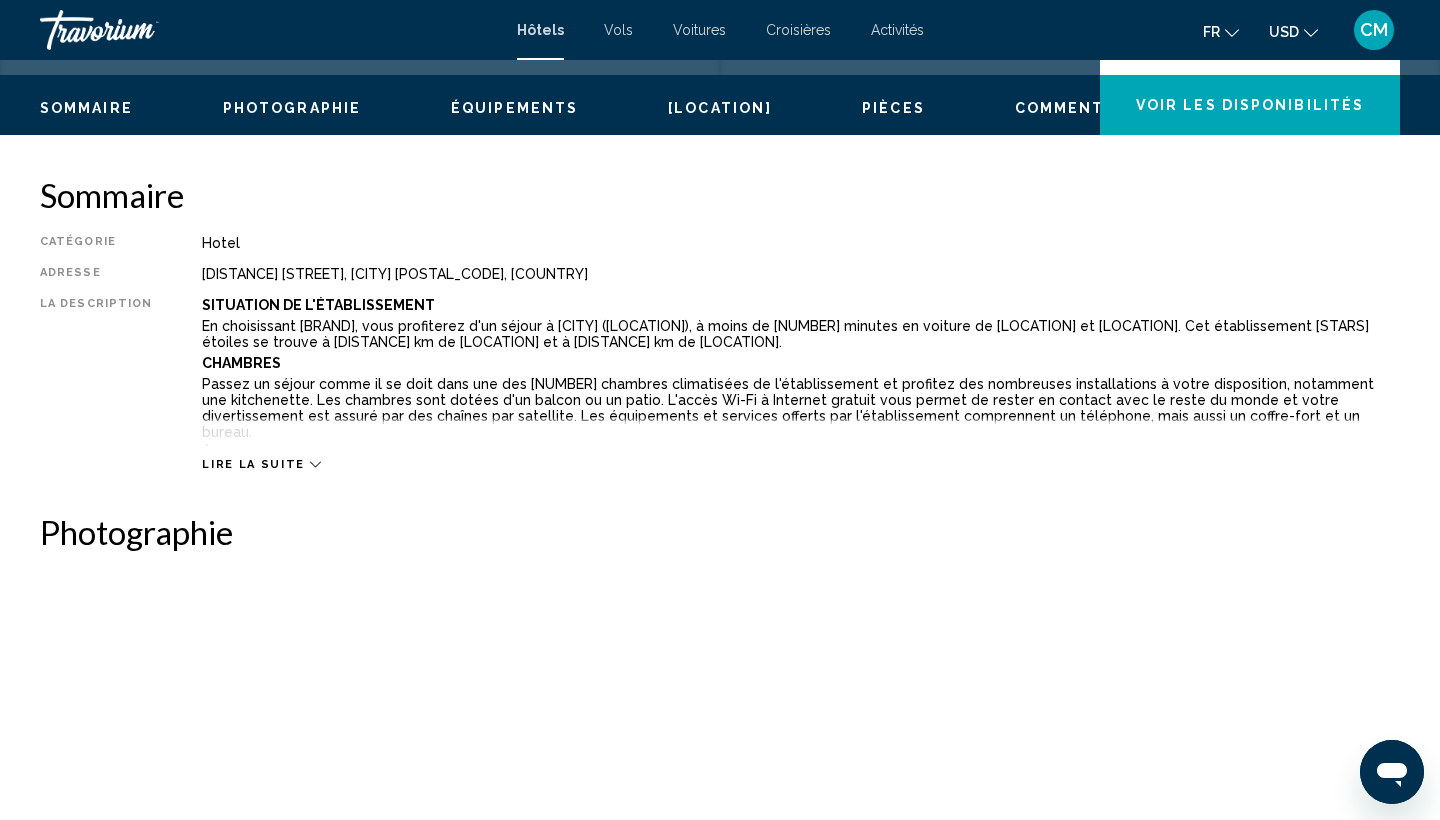 click on "Lire la suite" at bounding box center [253, 464] 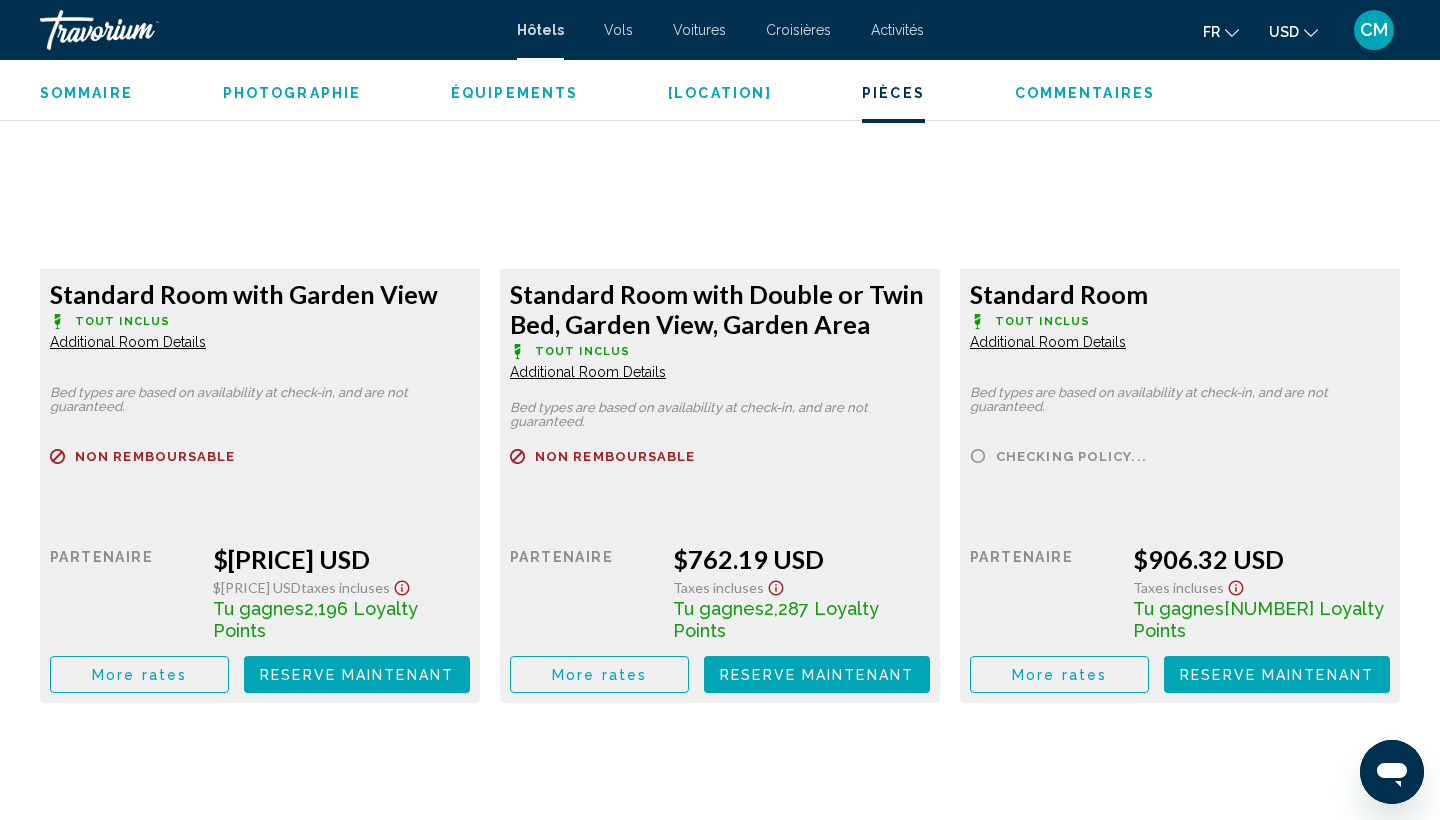 scroll, scrollTop: 3121, scrollLeft: 0, axis: vertical 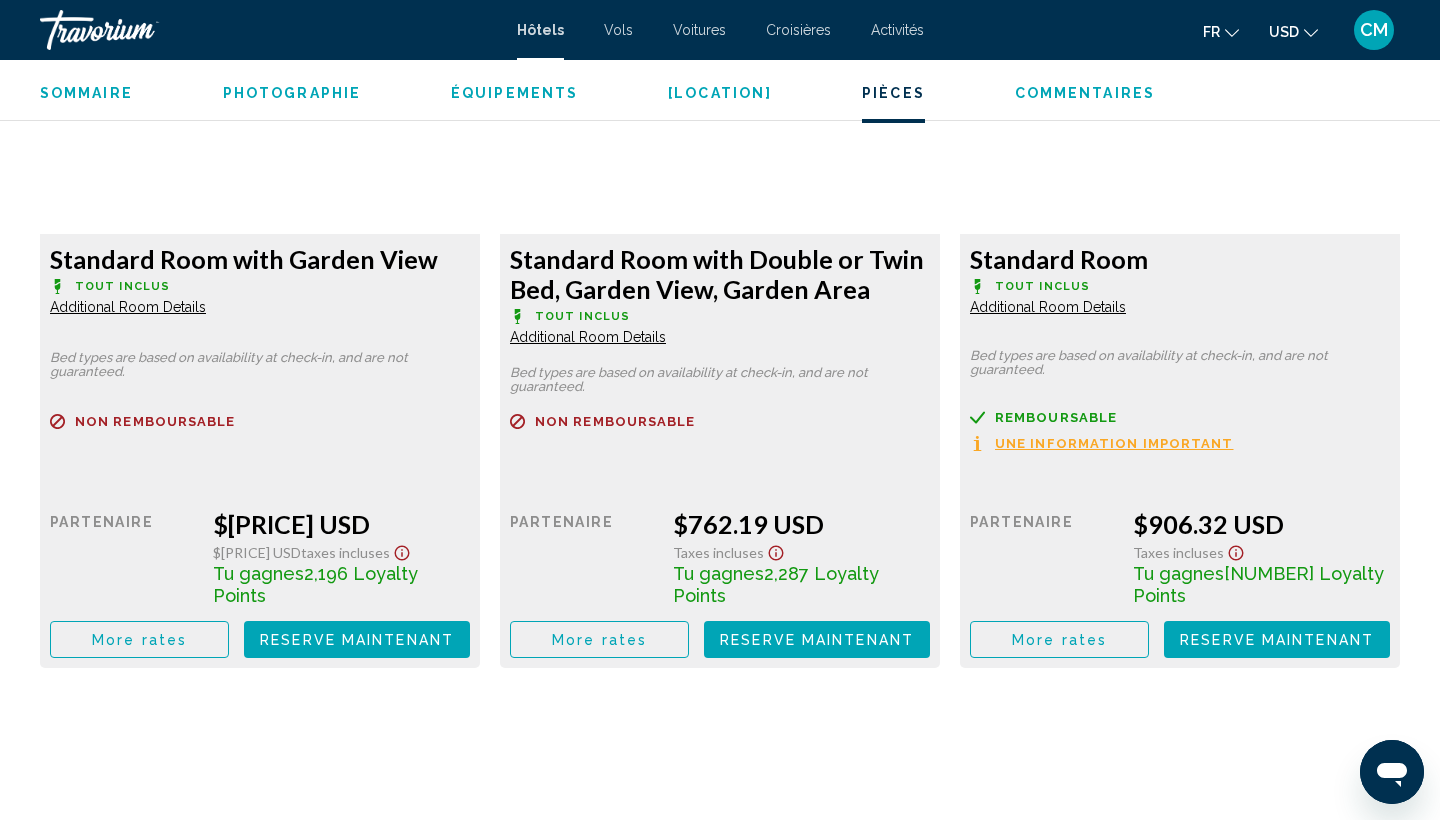 click at bounding box center (402, 553) 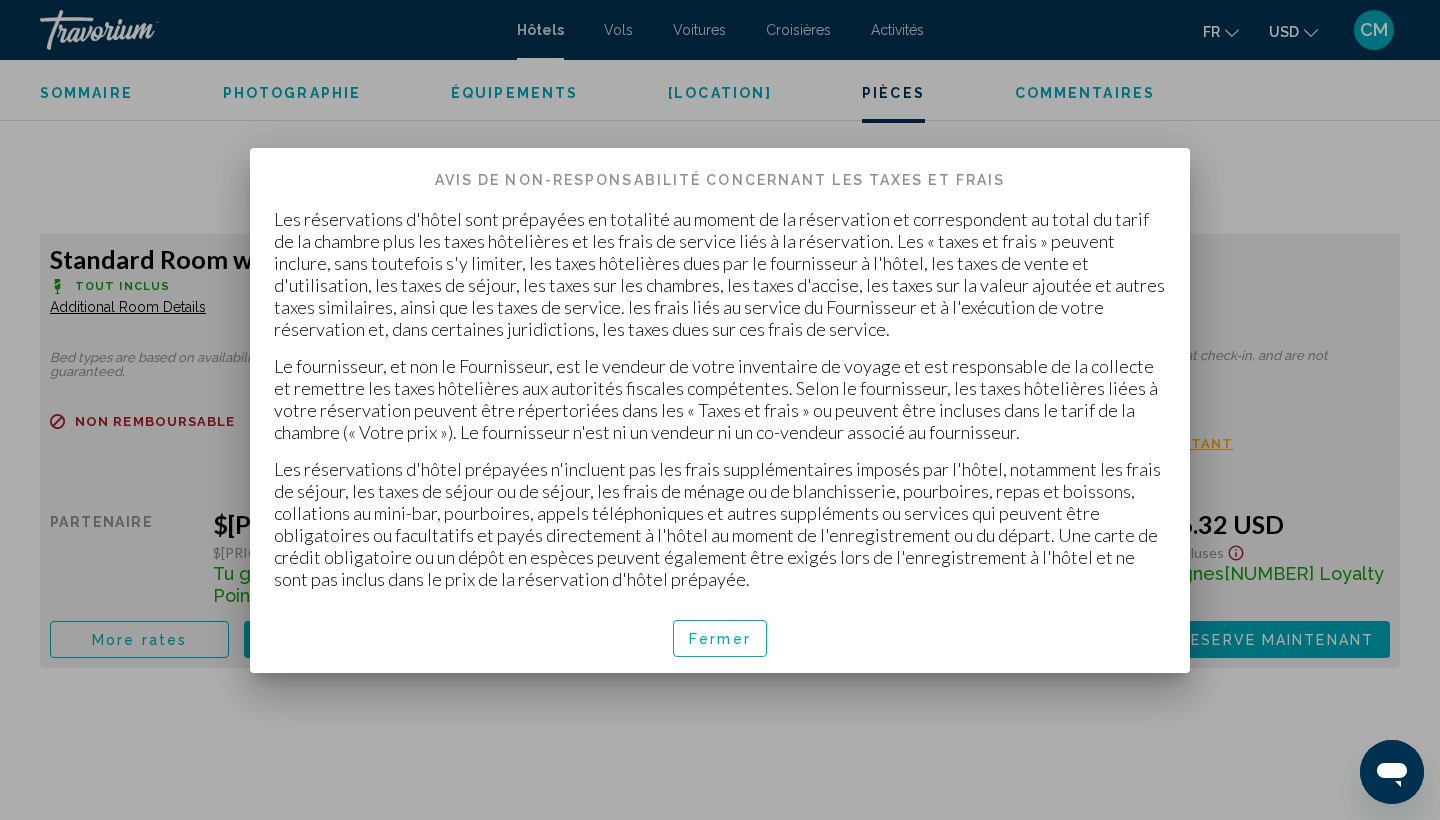 scroll, scrollTop: 0, scrollLeft: 0, axis: both 